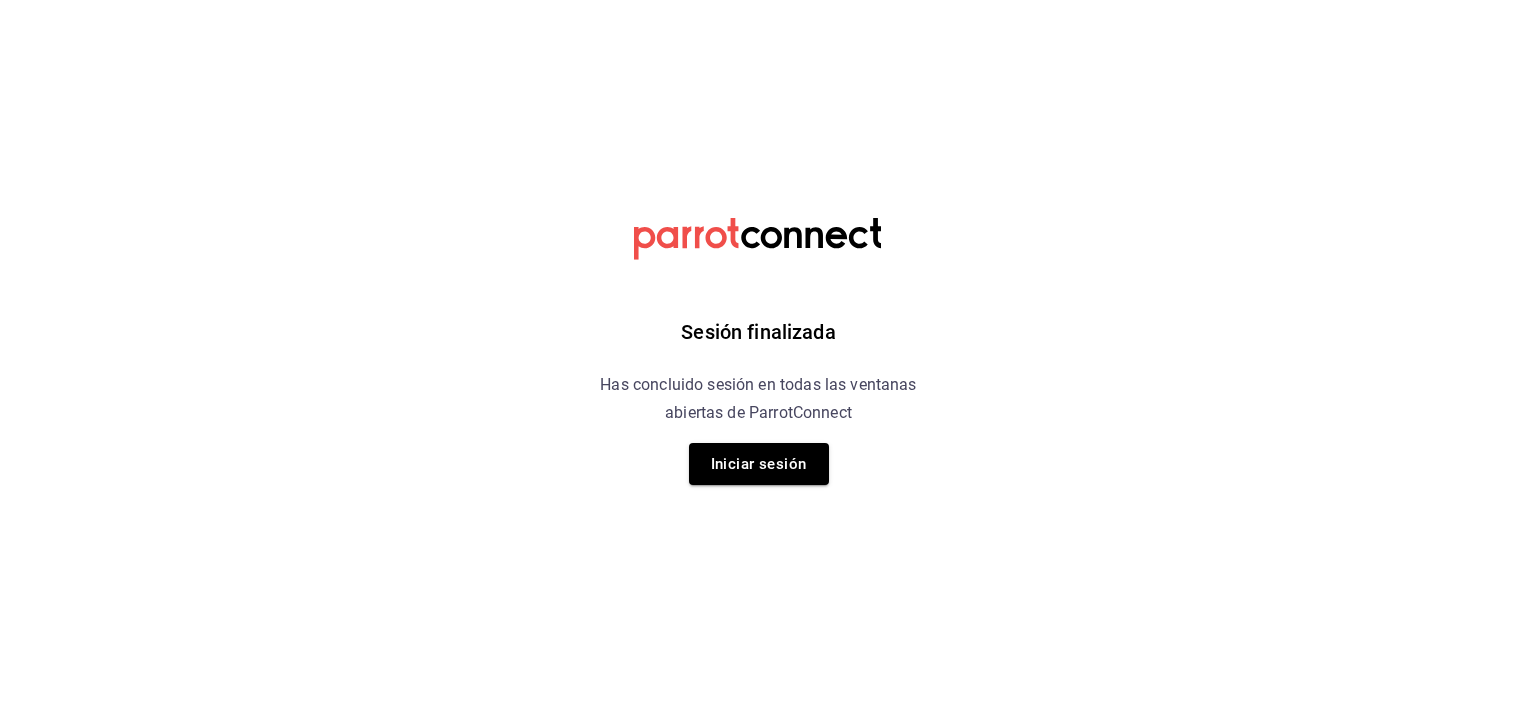 scroll, scrollTop: 0, scrollLeft: 0, axis: both 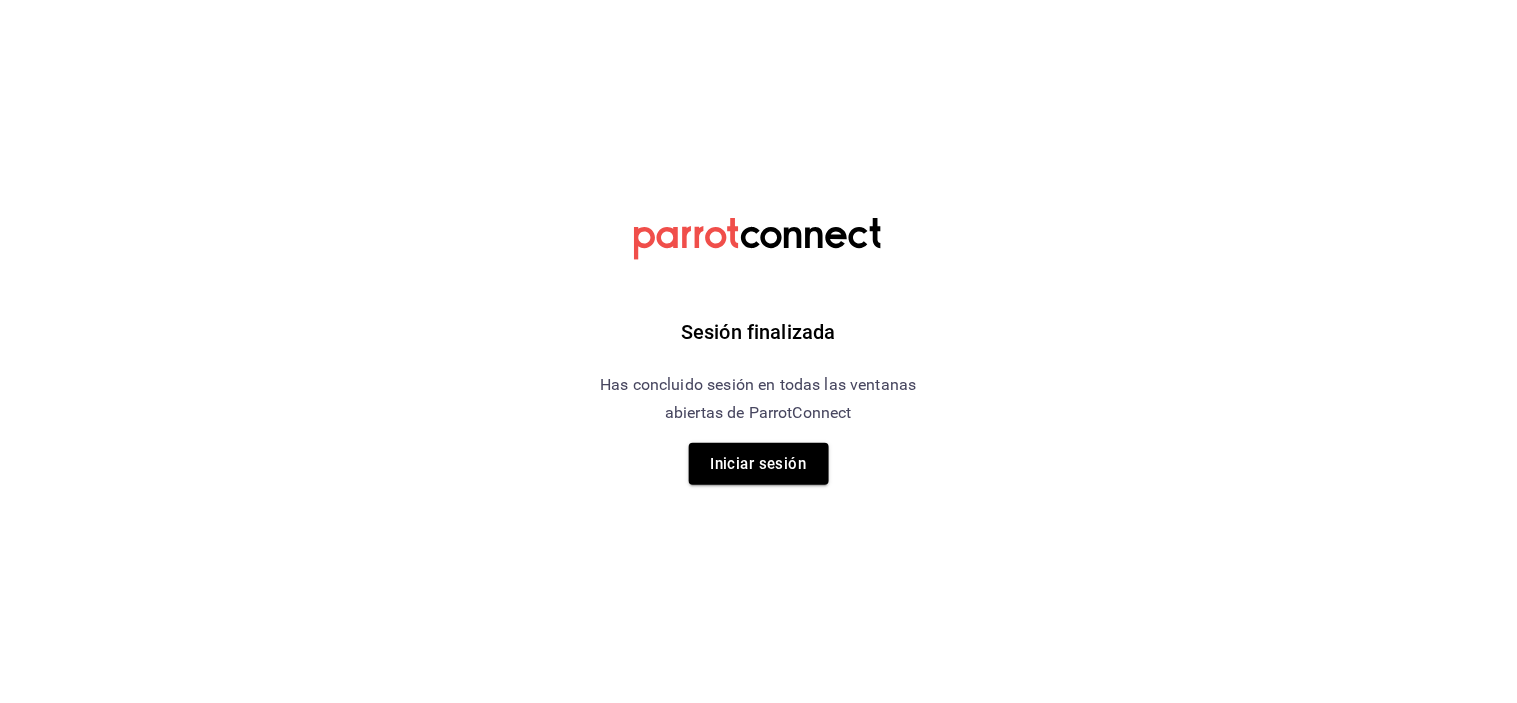 click on "Sesión finalizada Has concluido sesión en todas las ventanas abiertas de ParrotConnect Iniciar sesión" at bounding box center [758, 351] 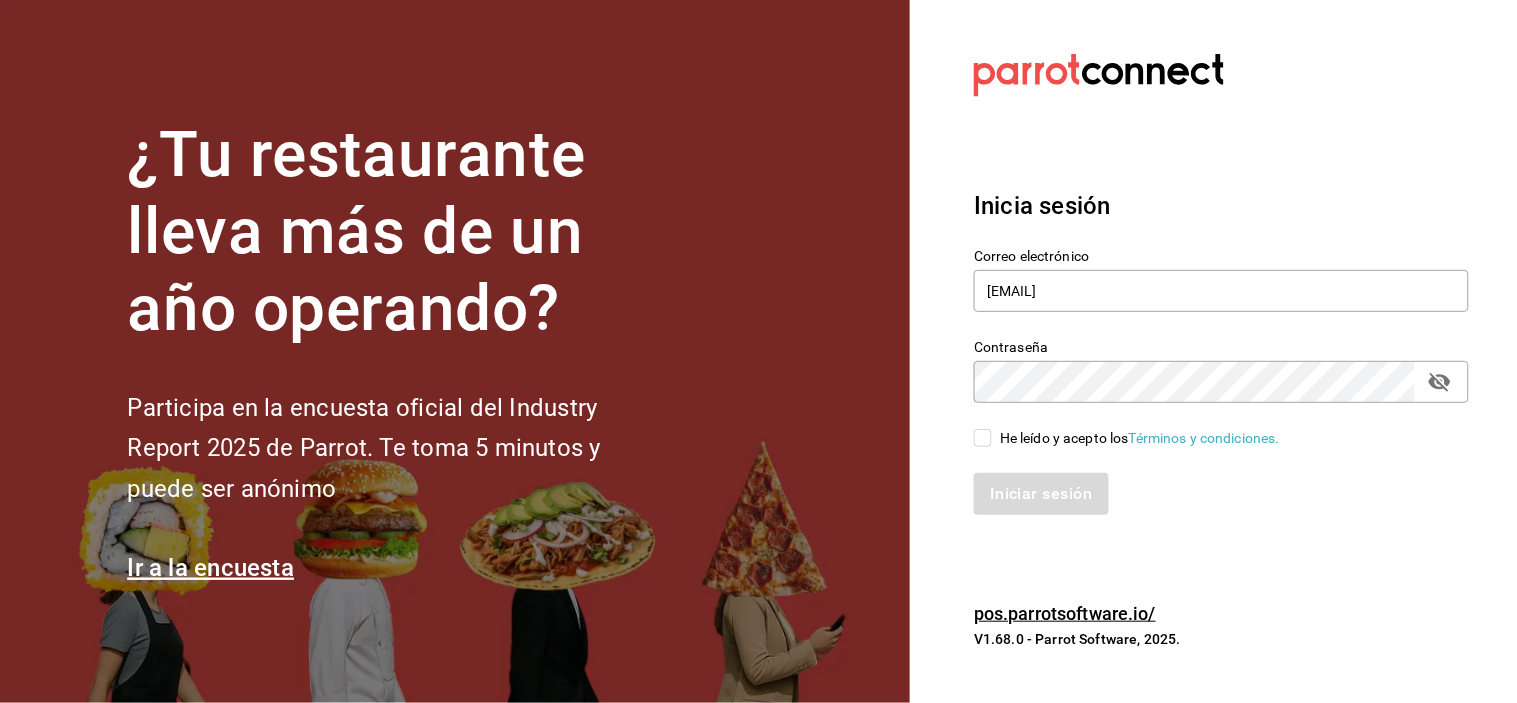click on "He leído y acepto los  Términos y condiciones." at bounding box center (1209, 426) 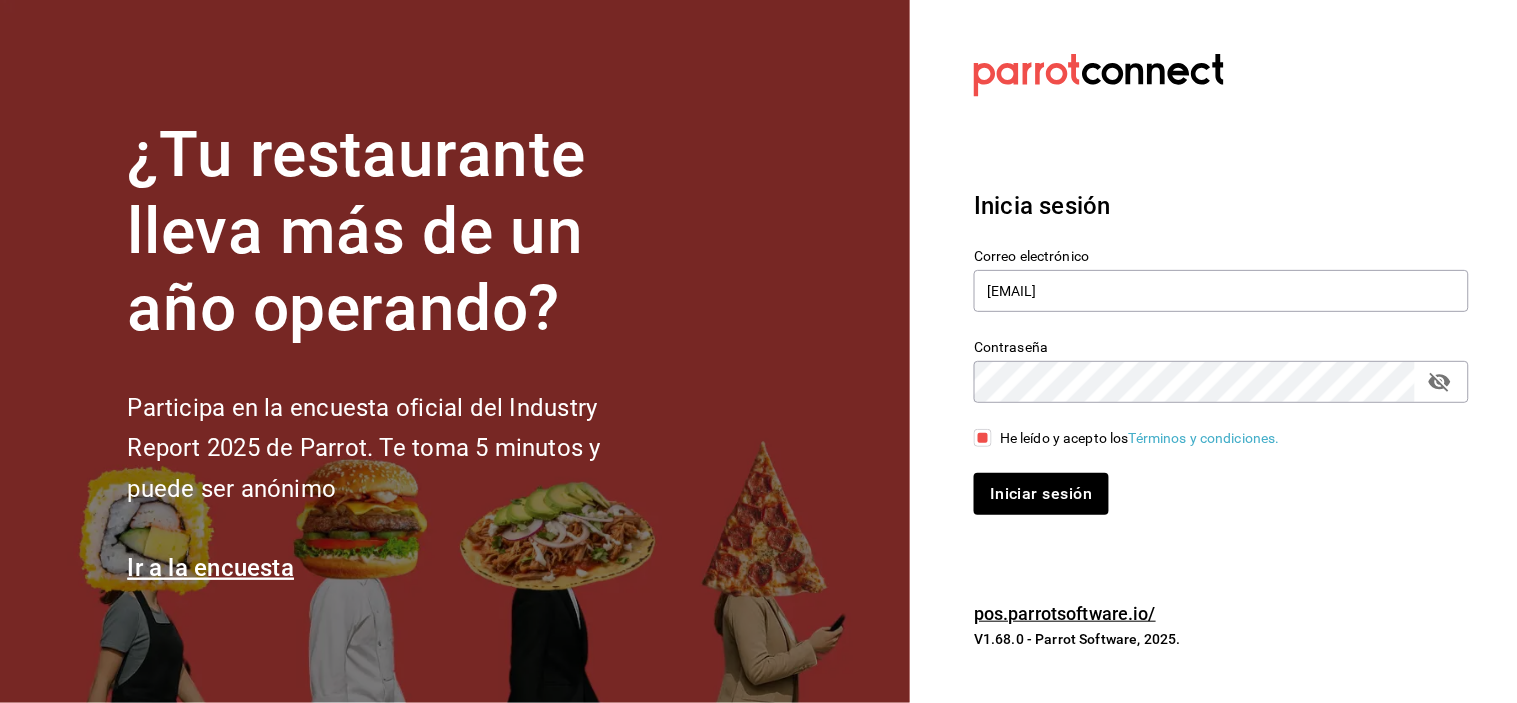 click on "Iniciar sesión" at bounding box center [1209, 482] 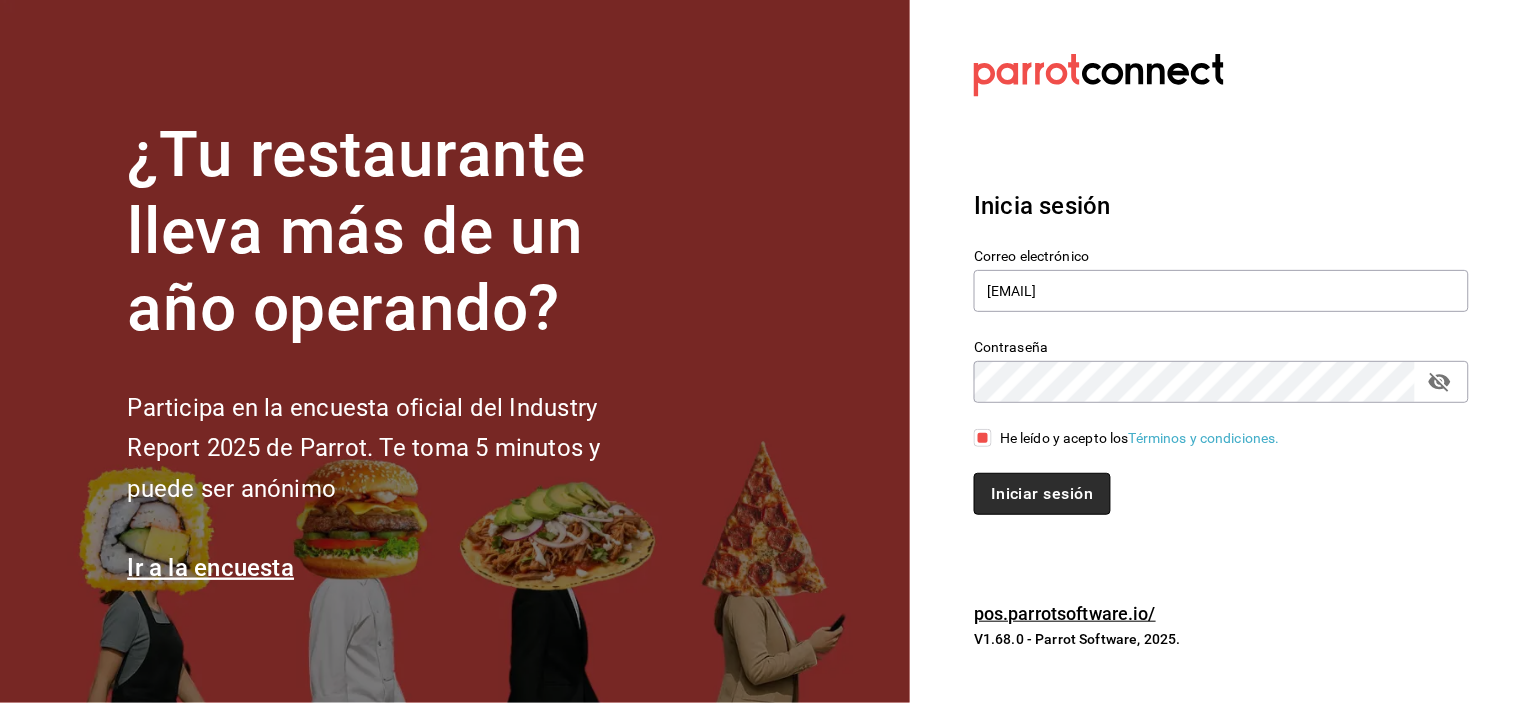 click on "Iniciar sesión" at bounding box center (1042, 494) 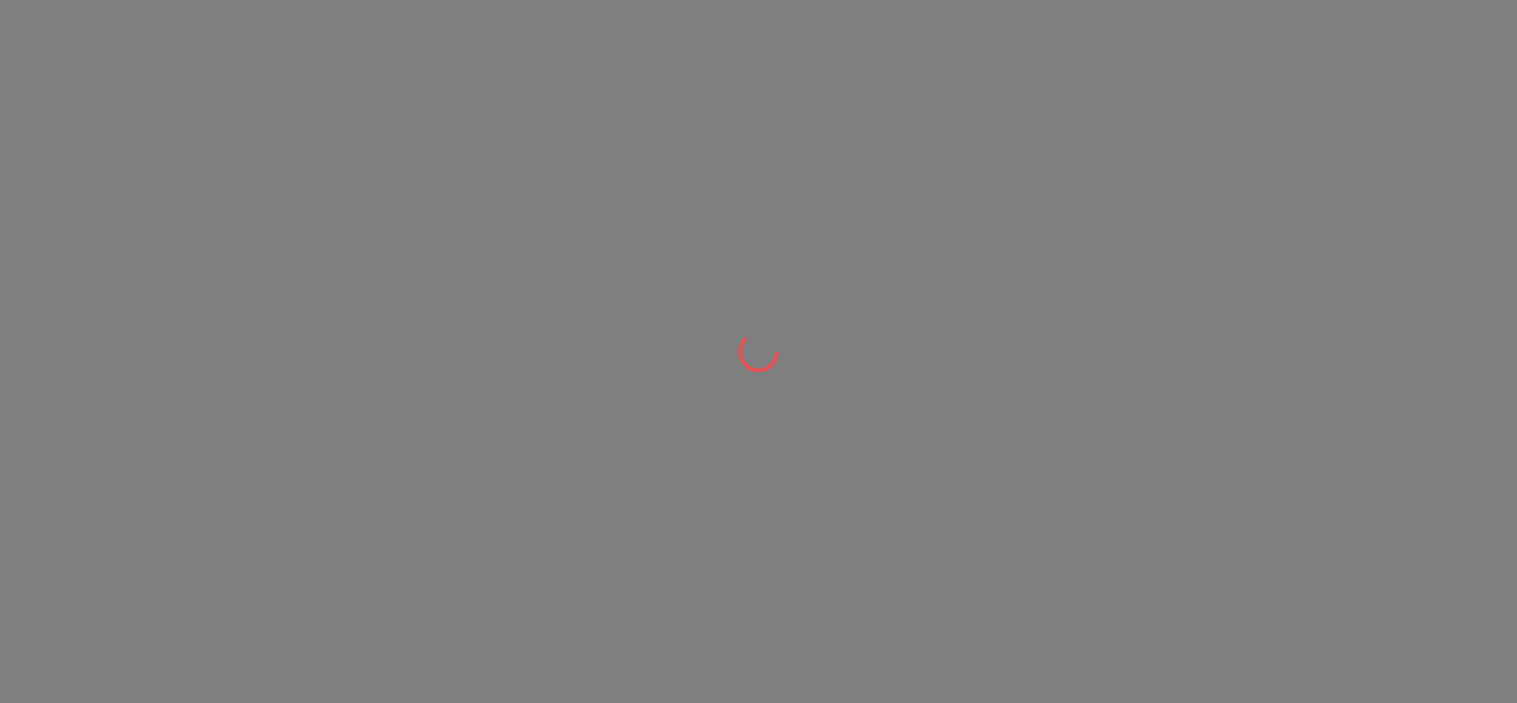 scroll, scrollTop: 0, scrollLeft: 0, axis: both 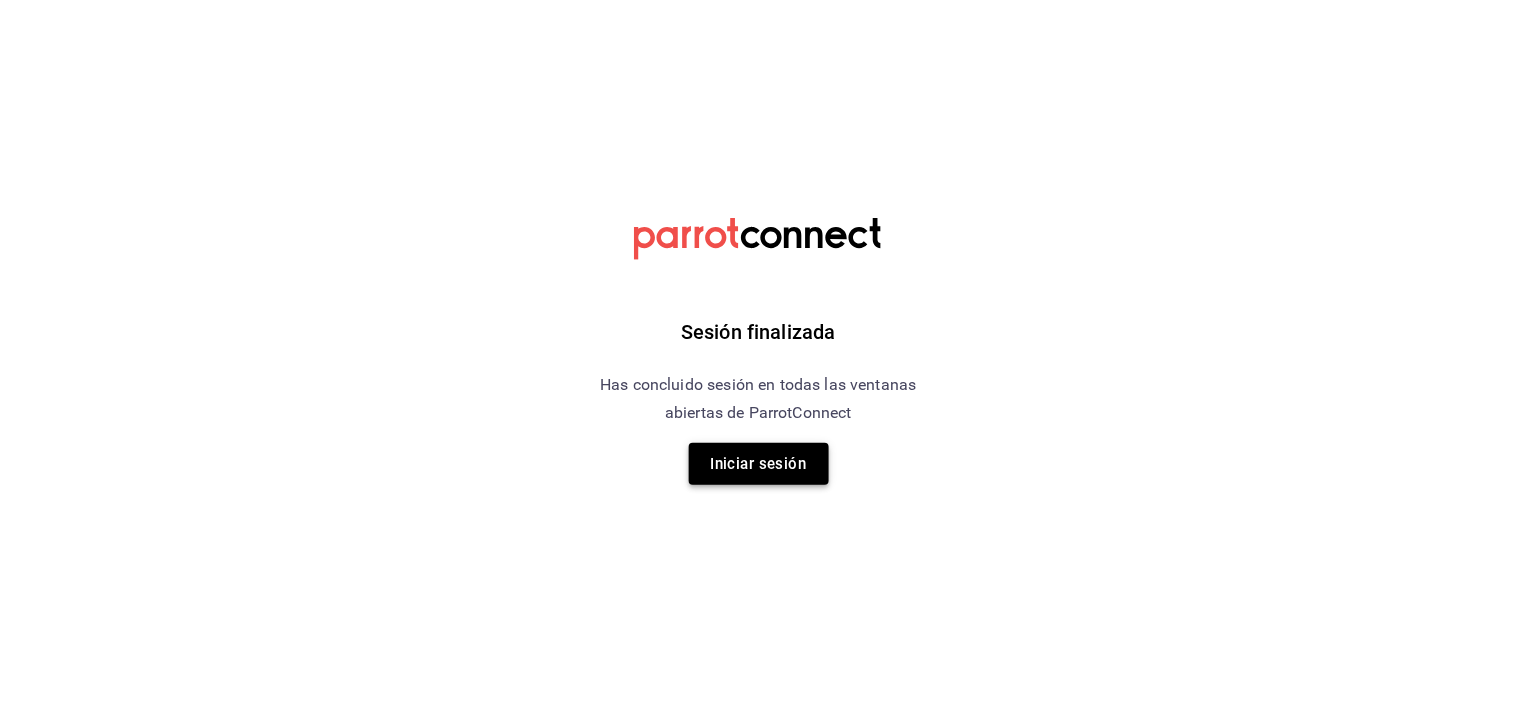 click on "Iniciar sesión" at bounding box center [759, 464] 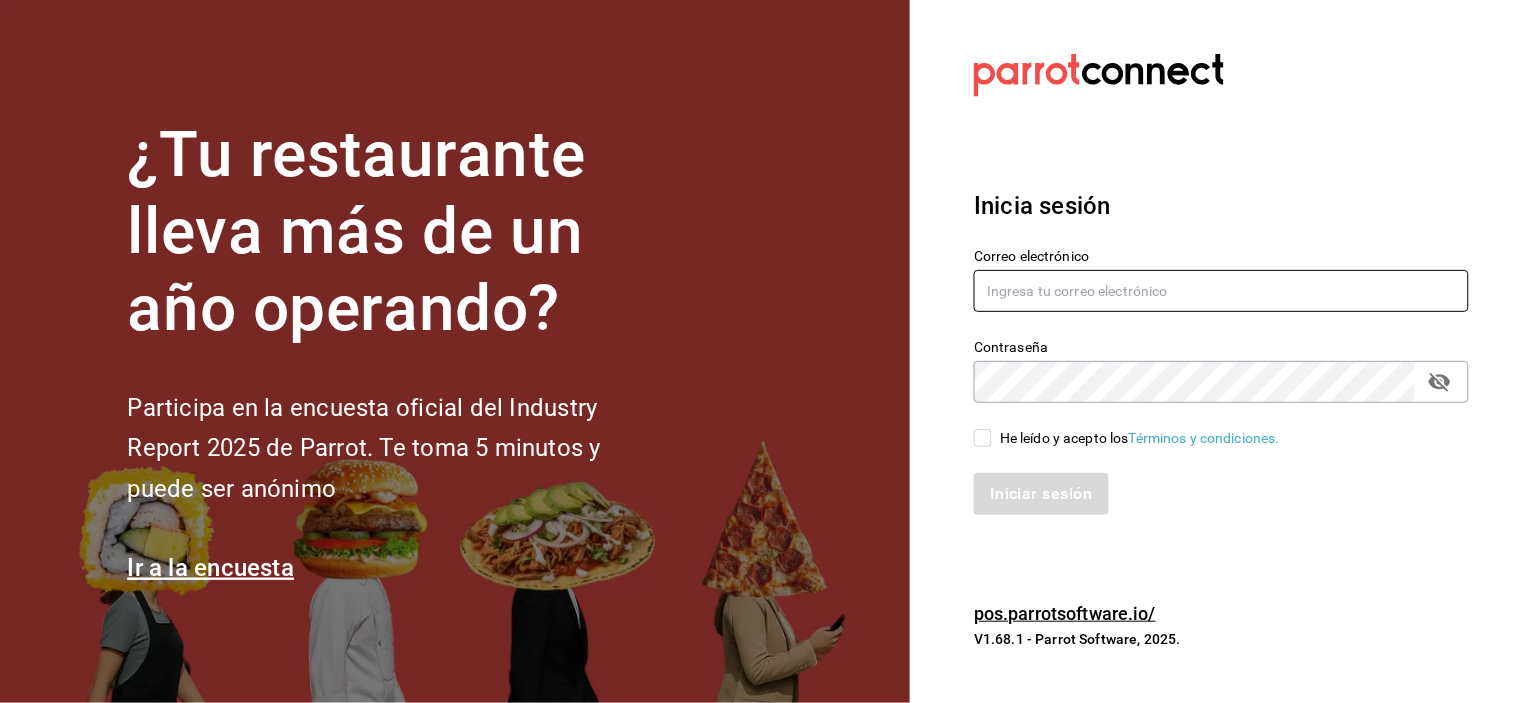 type on "[EMAIL]" 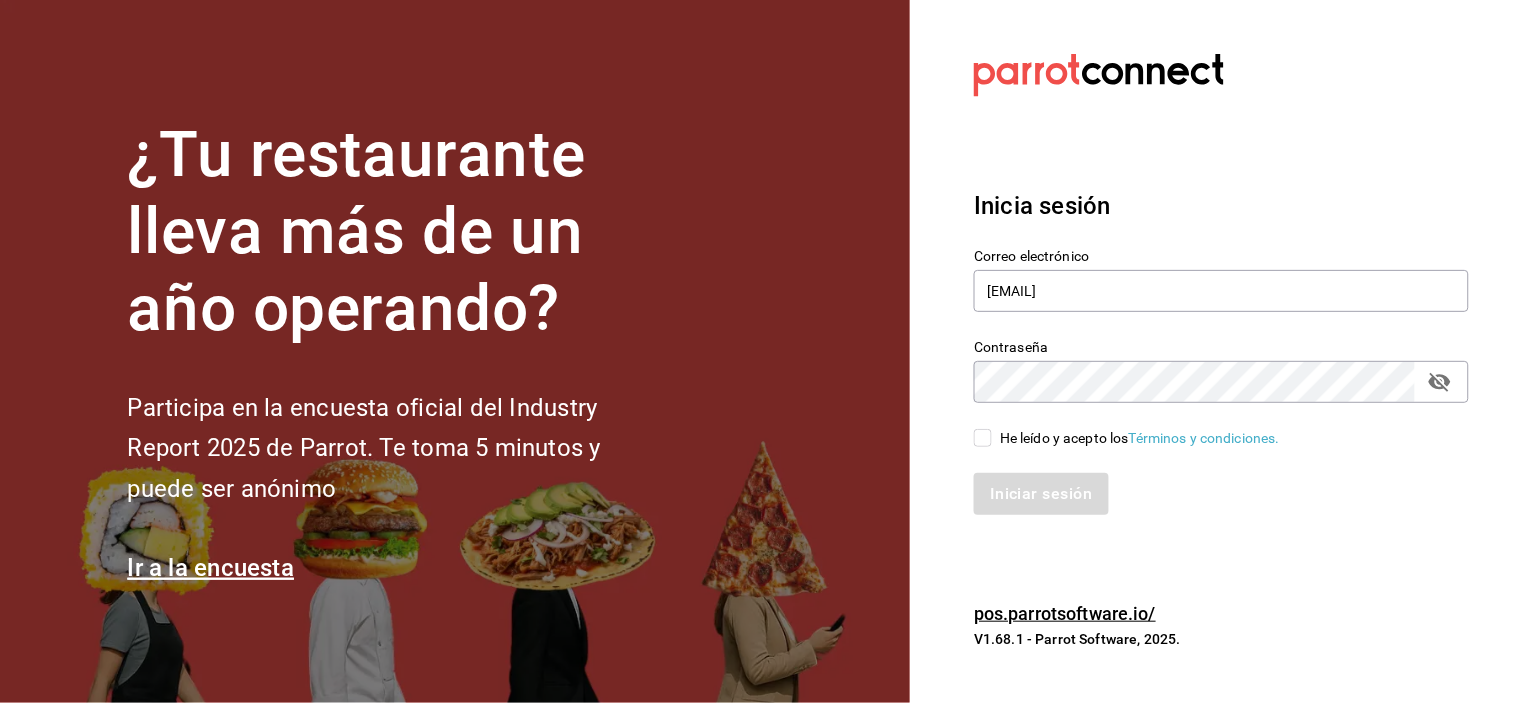 click on "He leído y acepto los  Términos y condiciones." at bounding box center (983, 438) 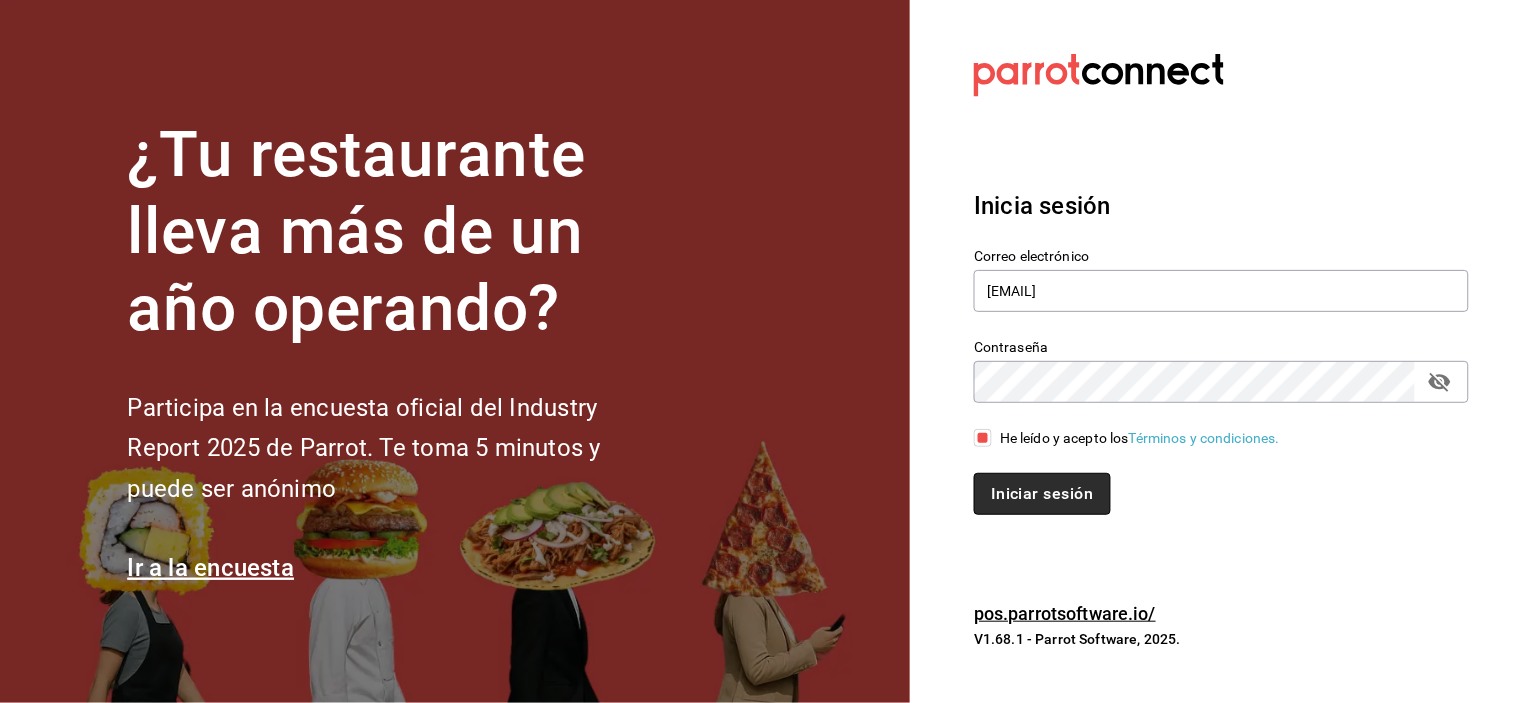 click on "Iniciar sesión" at bounding box center [1042, 494] 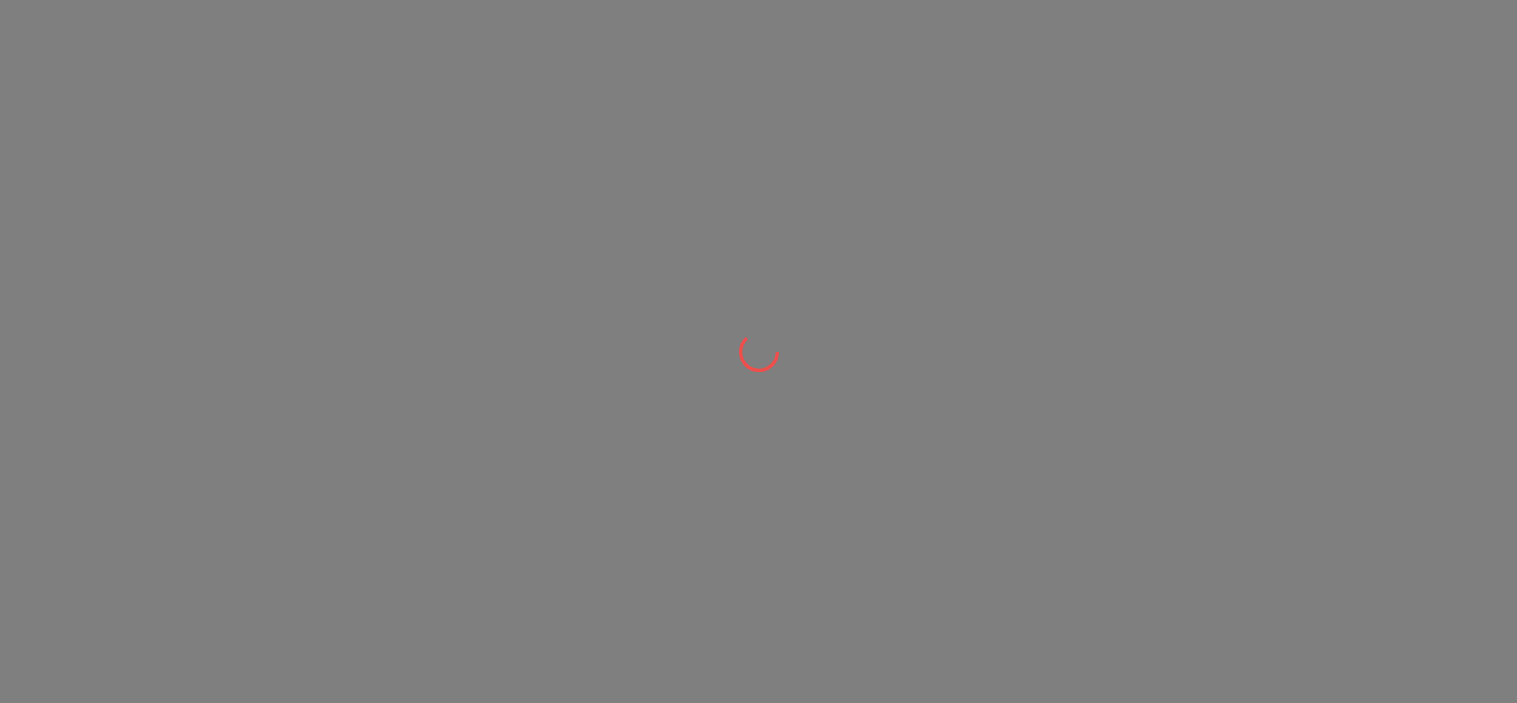 scroll, scrollTop: 0, scrollLeft: 0, axis: both 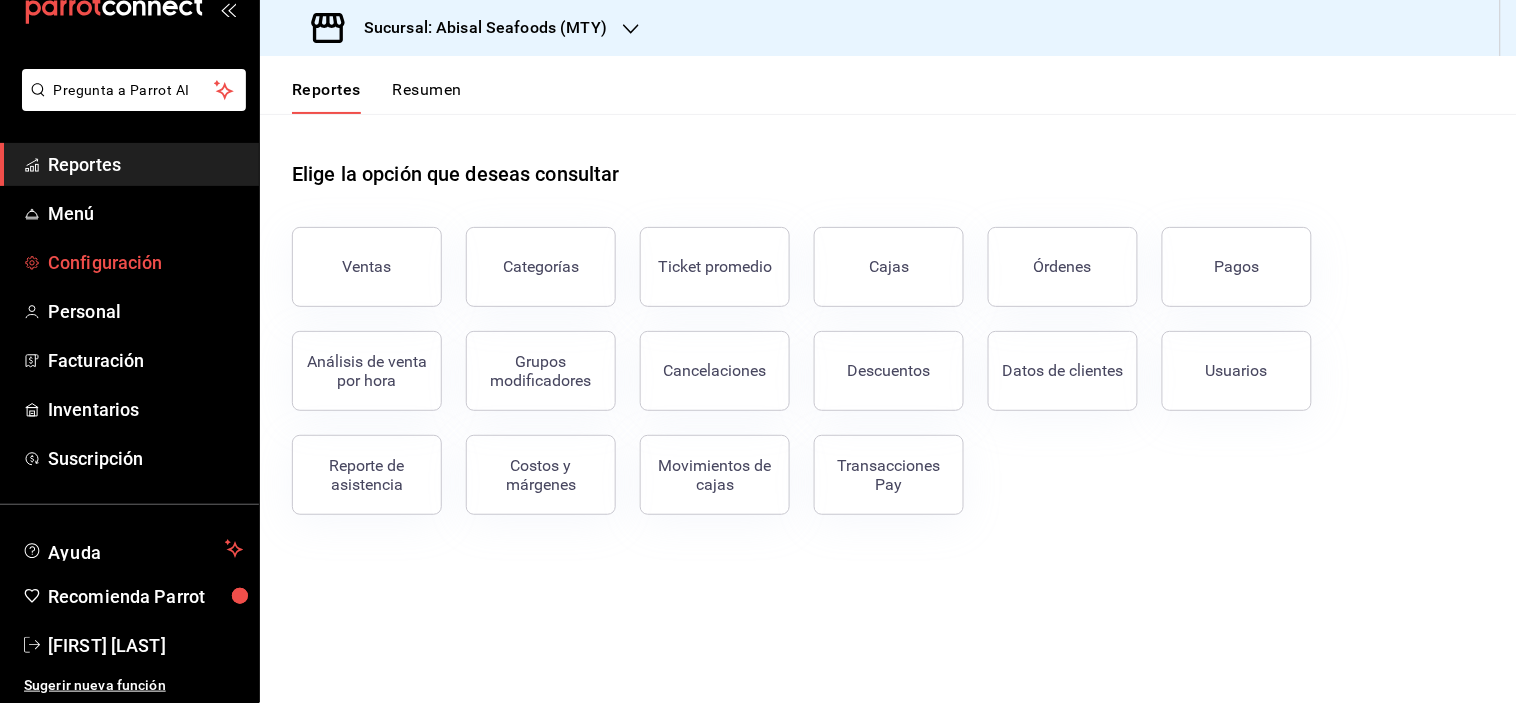 click on "Configuración" at bounding box center (145, 262) 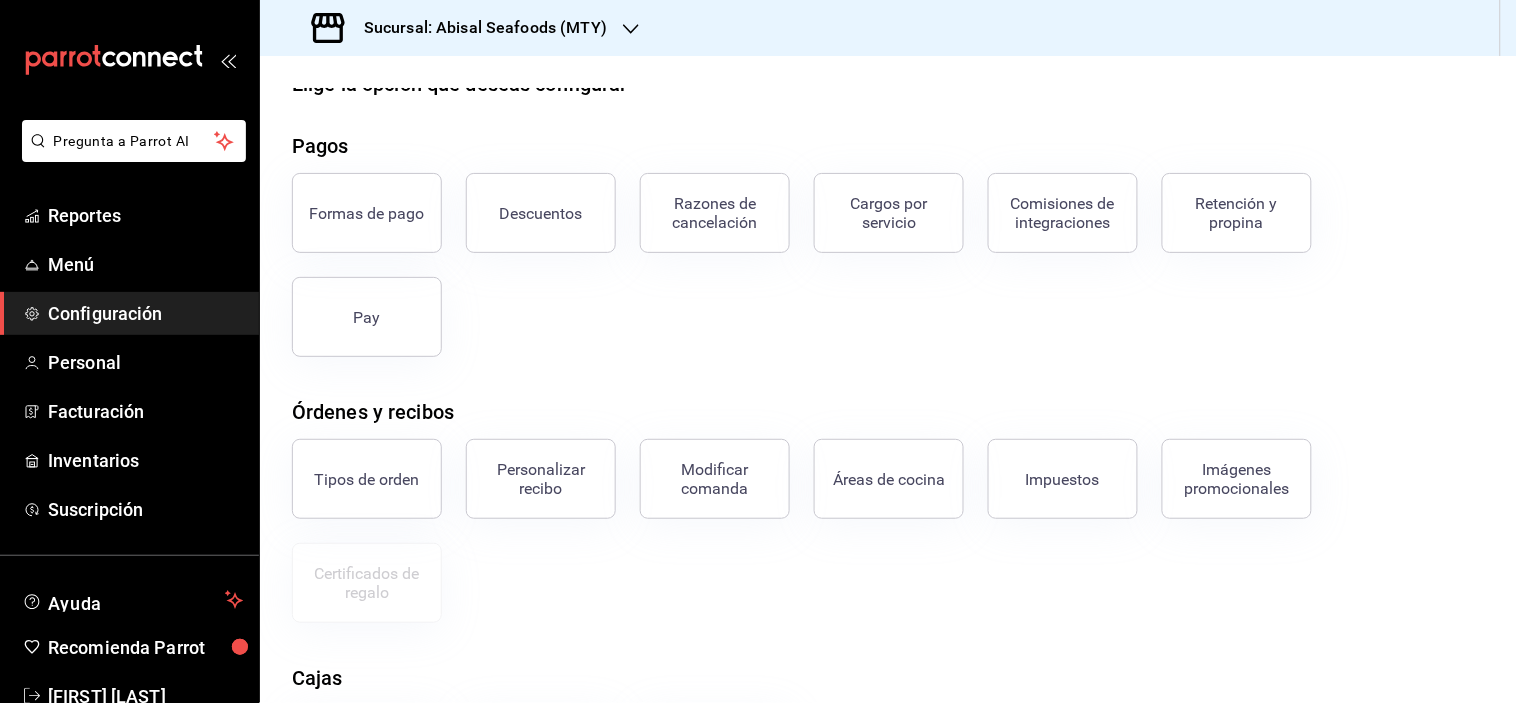 scroll, scrollTop: 0, scrollLeft: 0, axis: both 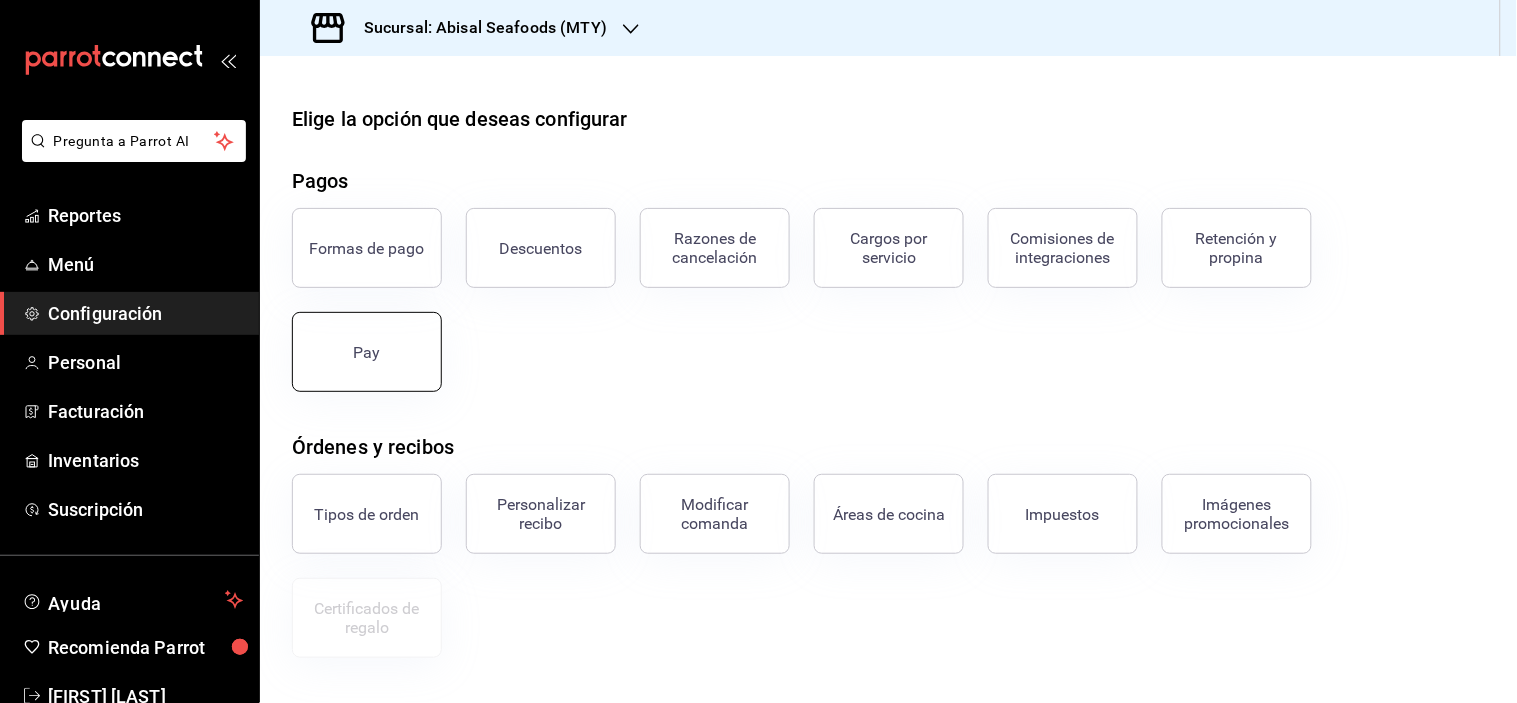 click on "Pay" at bounding box center (367, 352) 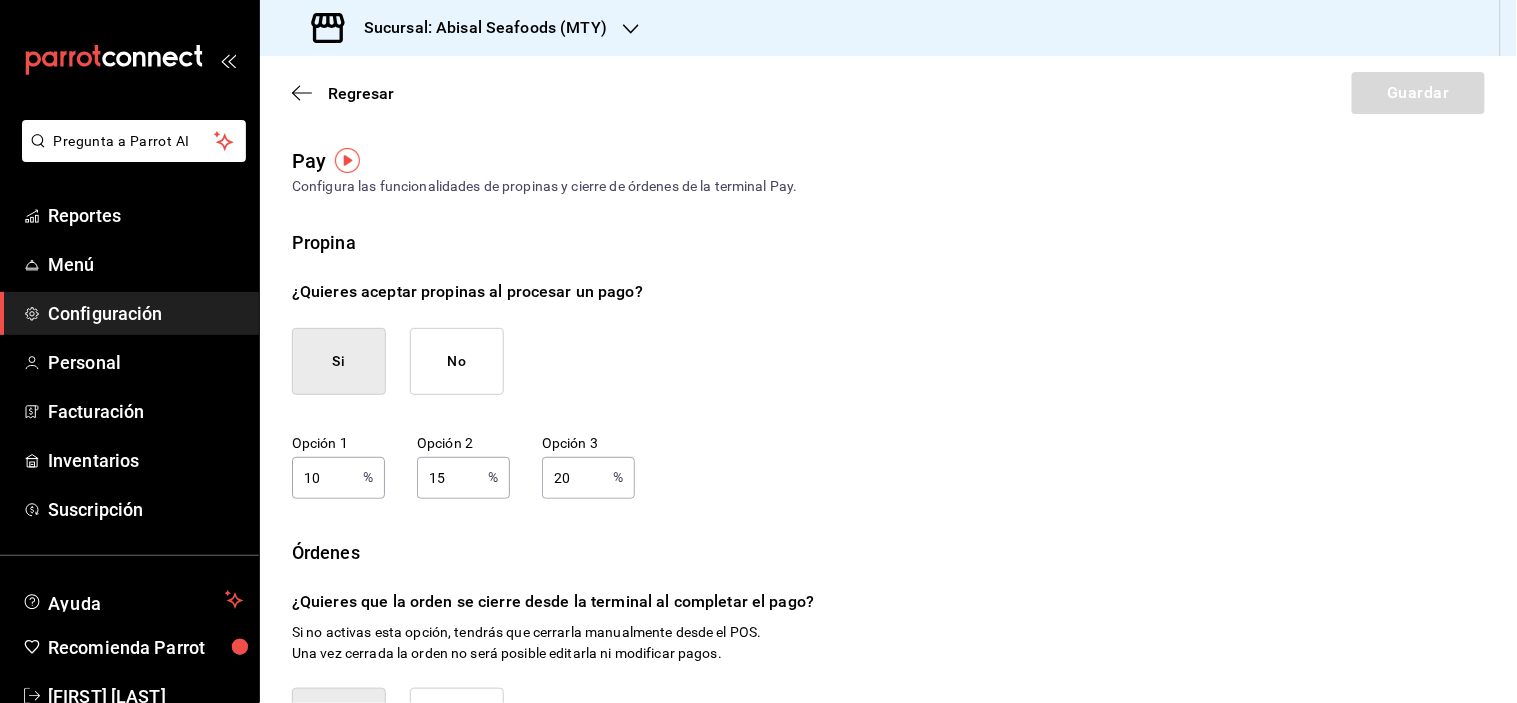 click on "No" at bounding box center (457, 361) 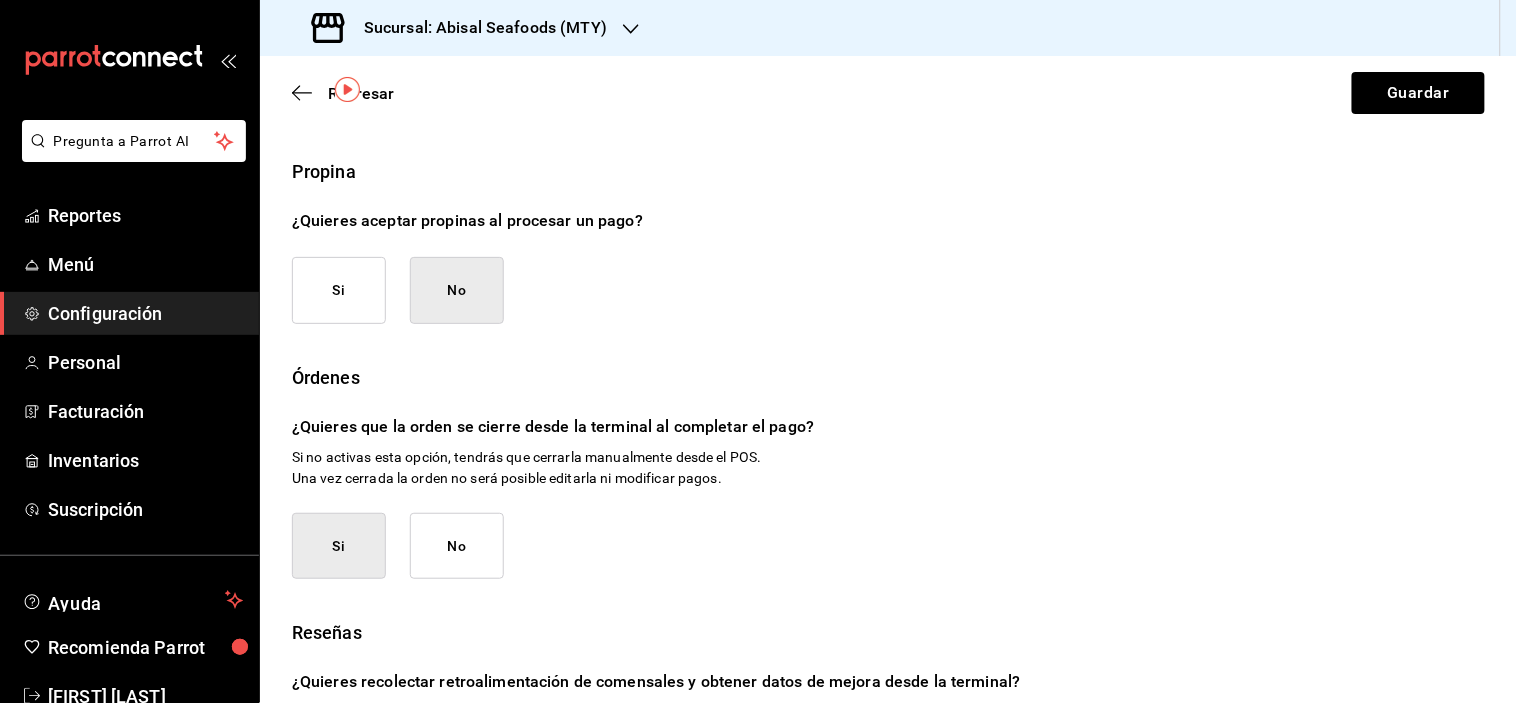 scroll, scrollTop: 111, scrollLeft: 0, axis: vertical 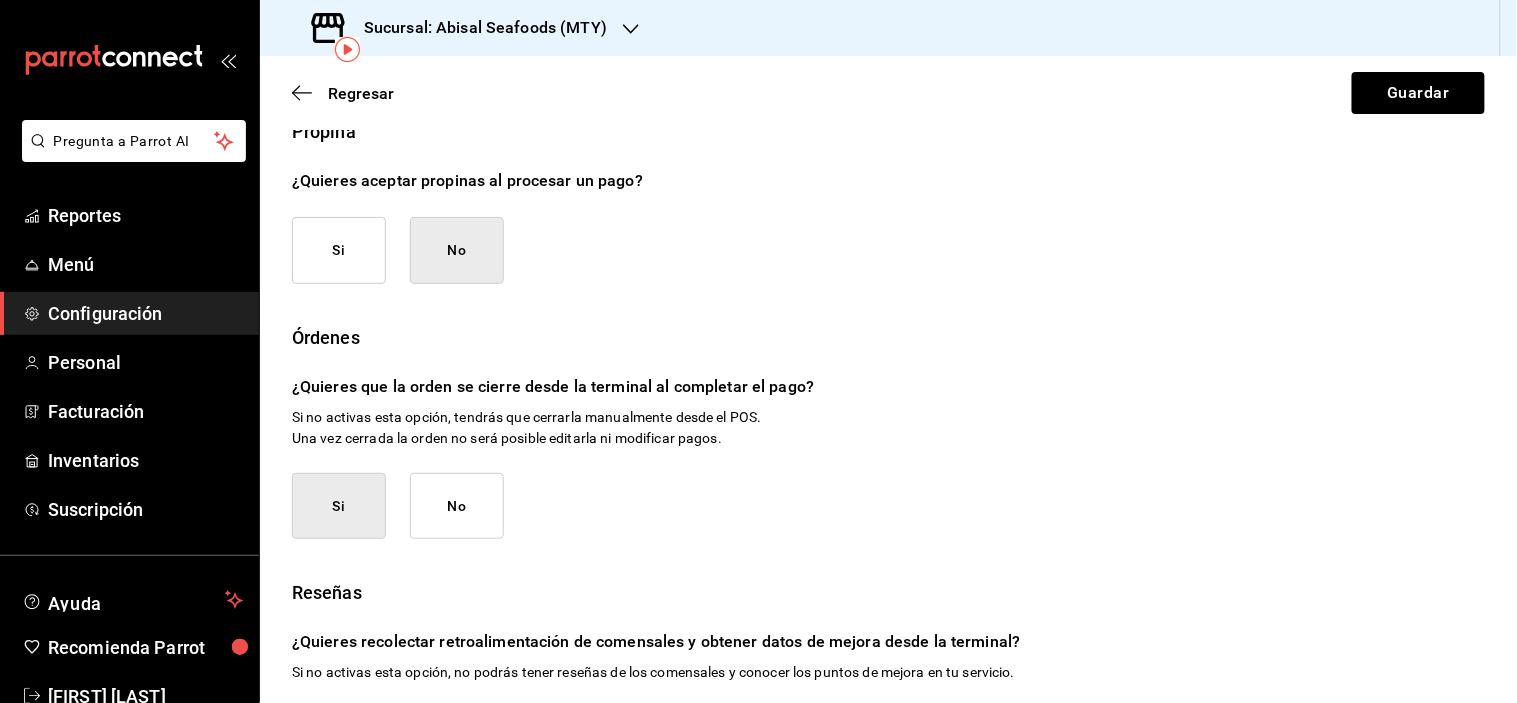 click on "Si" at bounding box center [339, 506] 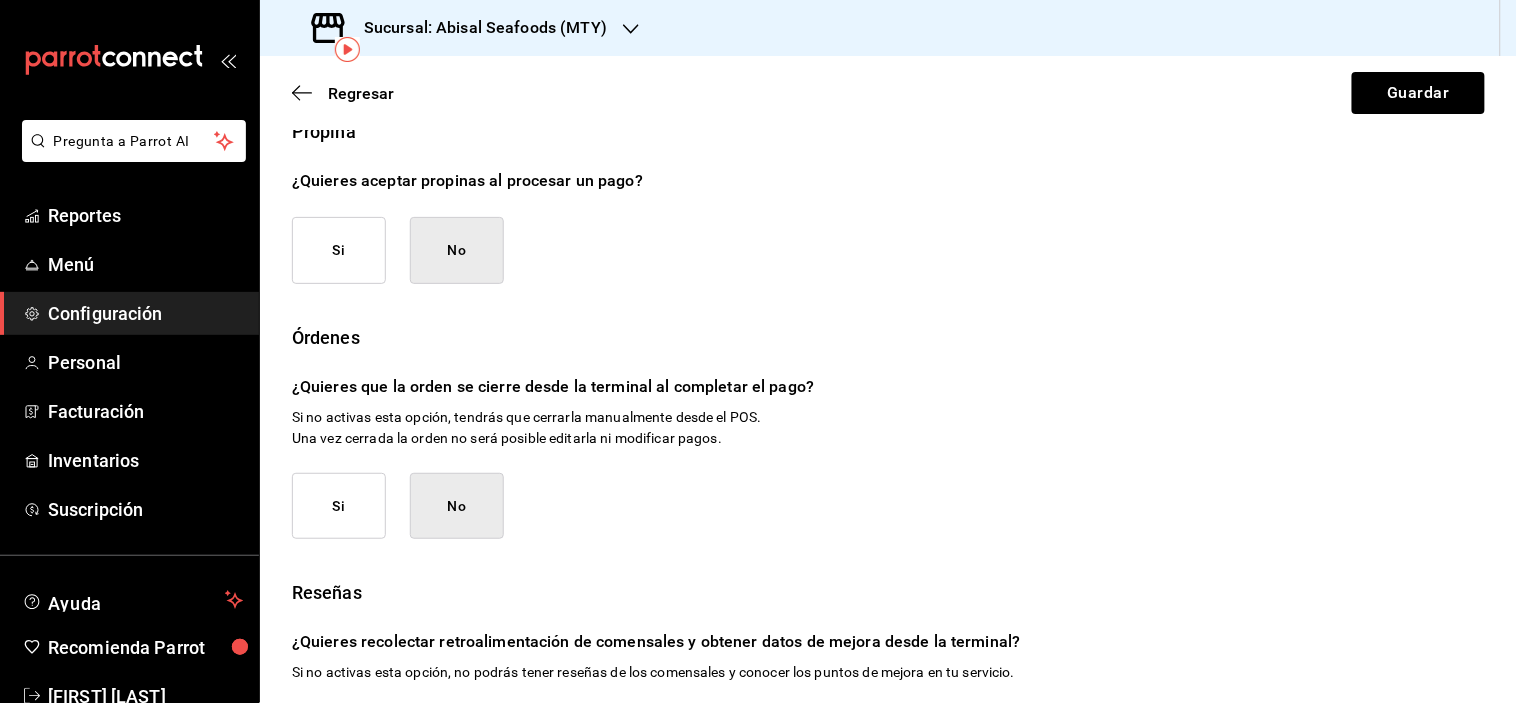 click on "Si" at bounding box center (339, 506) 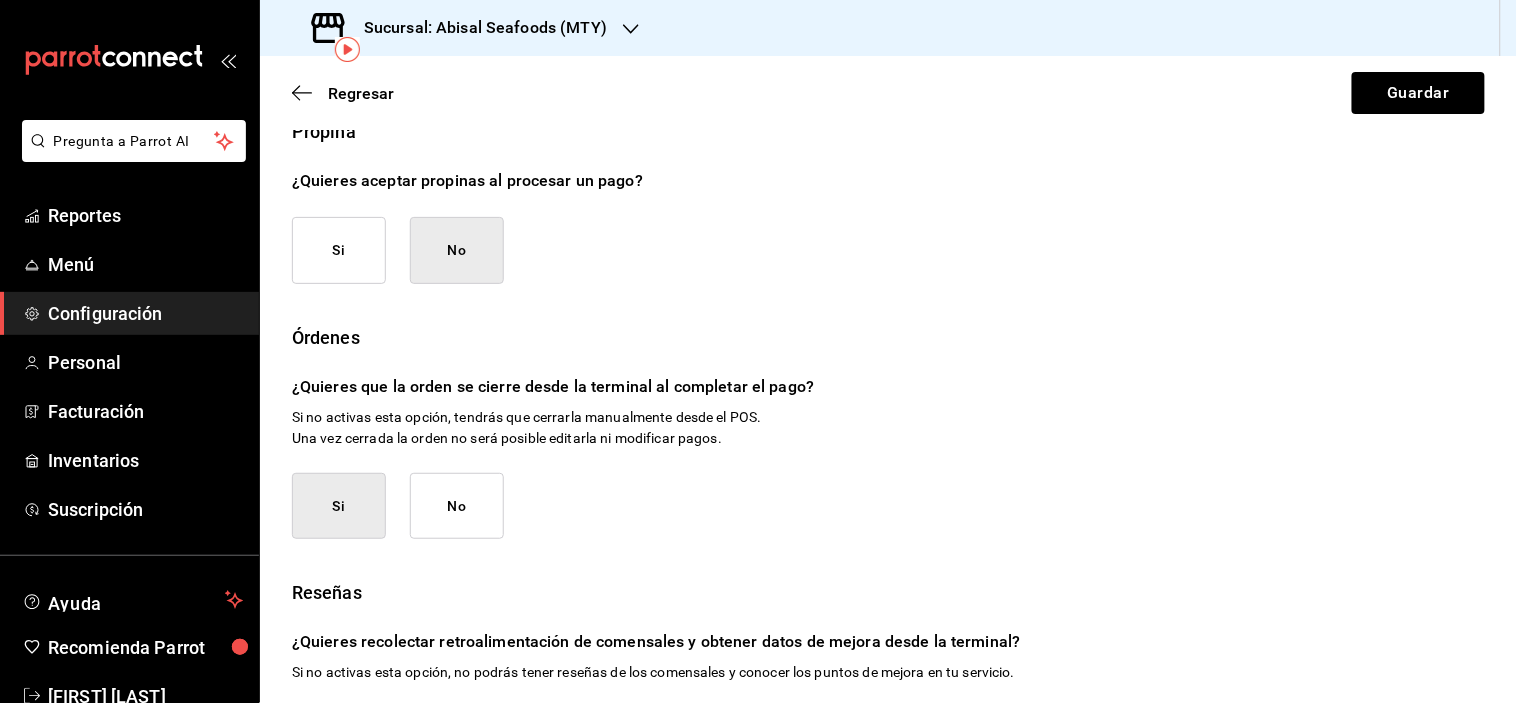 scroll, scrollTop: 213, scrollLeft: 0, axis: vertical 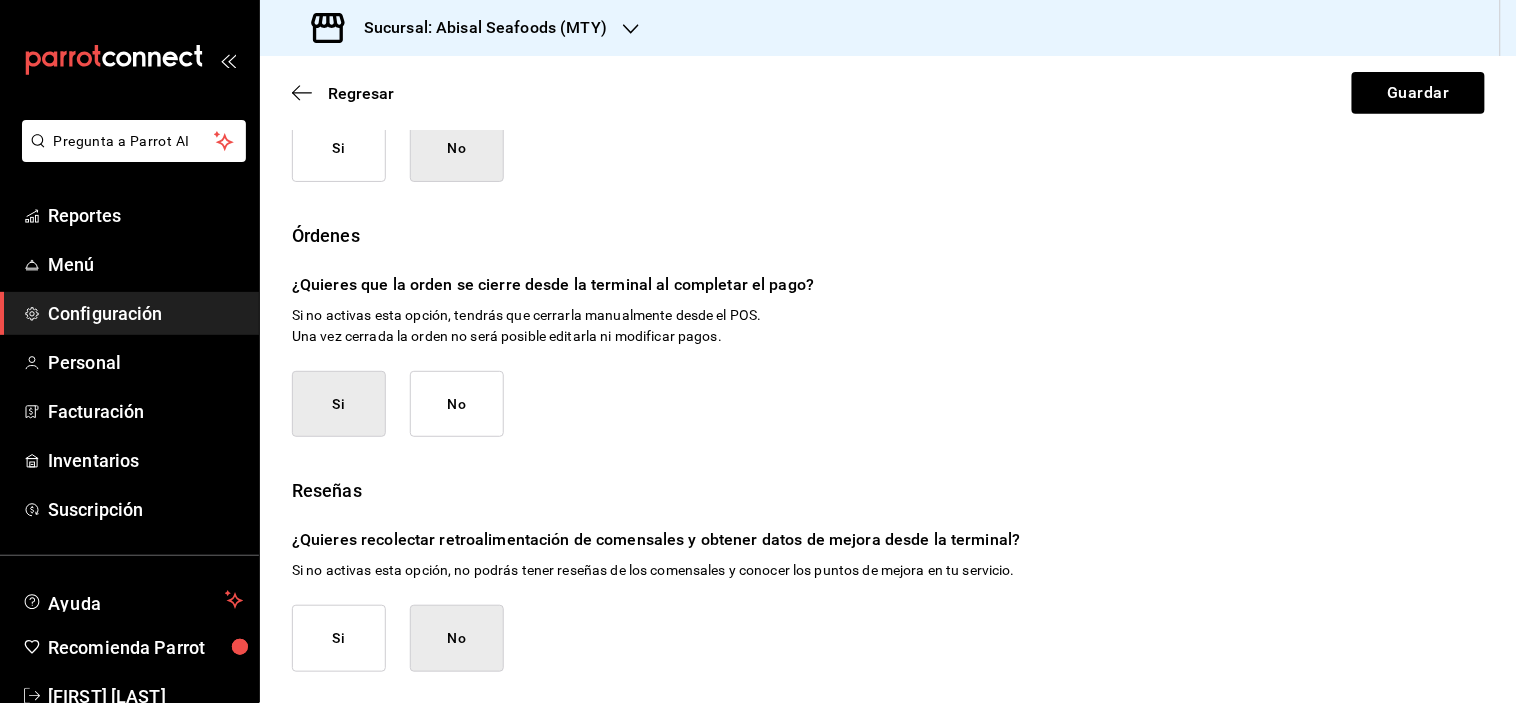 drag, startPoint x: 473, startPoint y: 634, endPoint x: 558, endPoint y: 652, distance: 86.88498 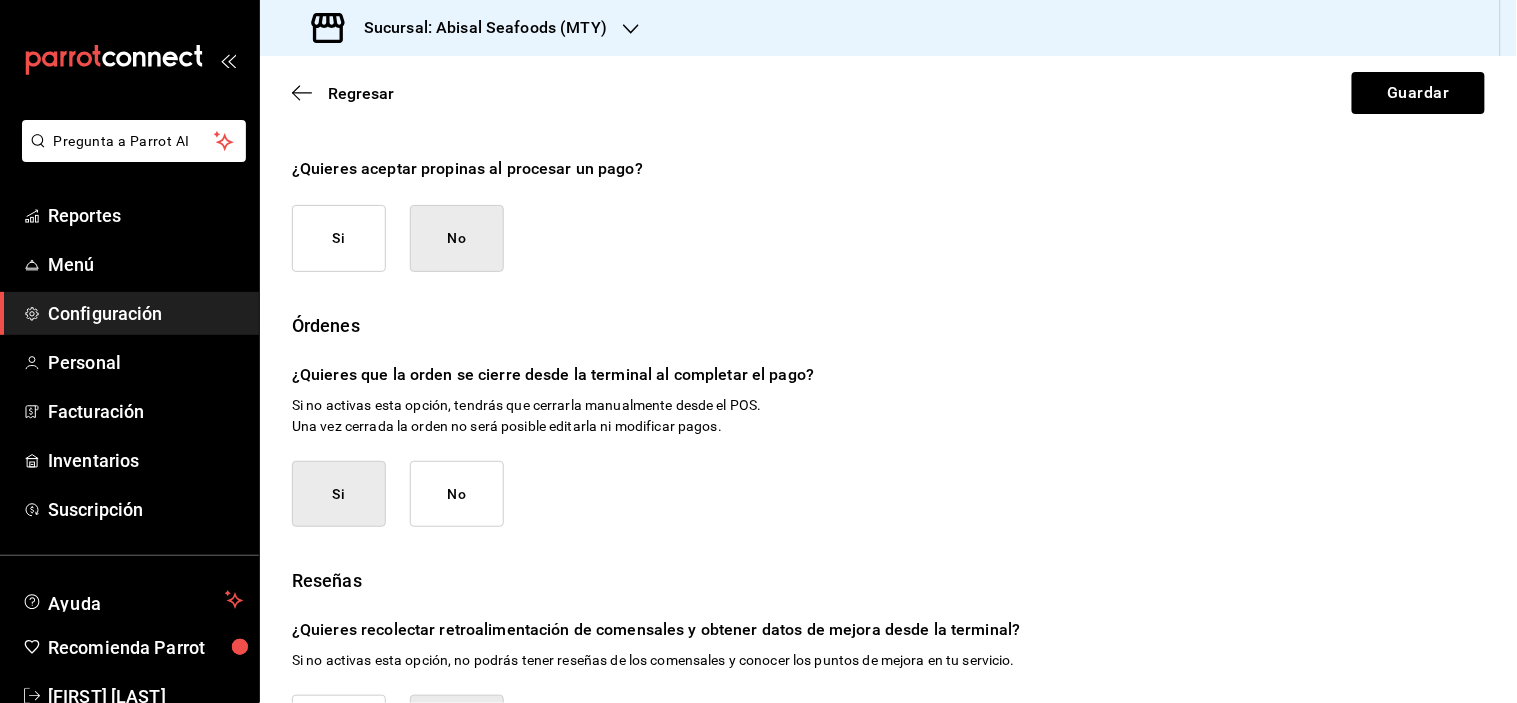 scroll, scrollTop: 0, scrollLeft: 0, axis: both 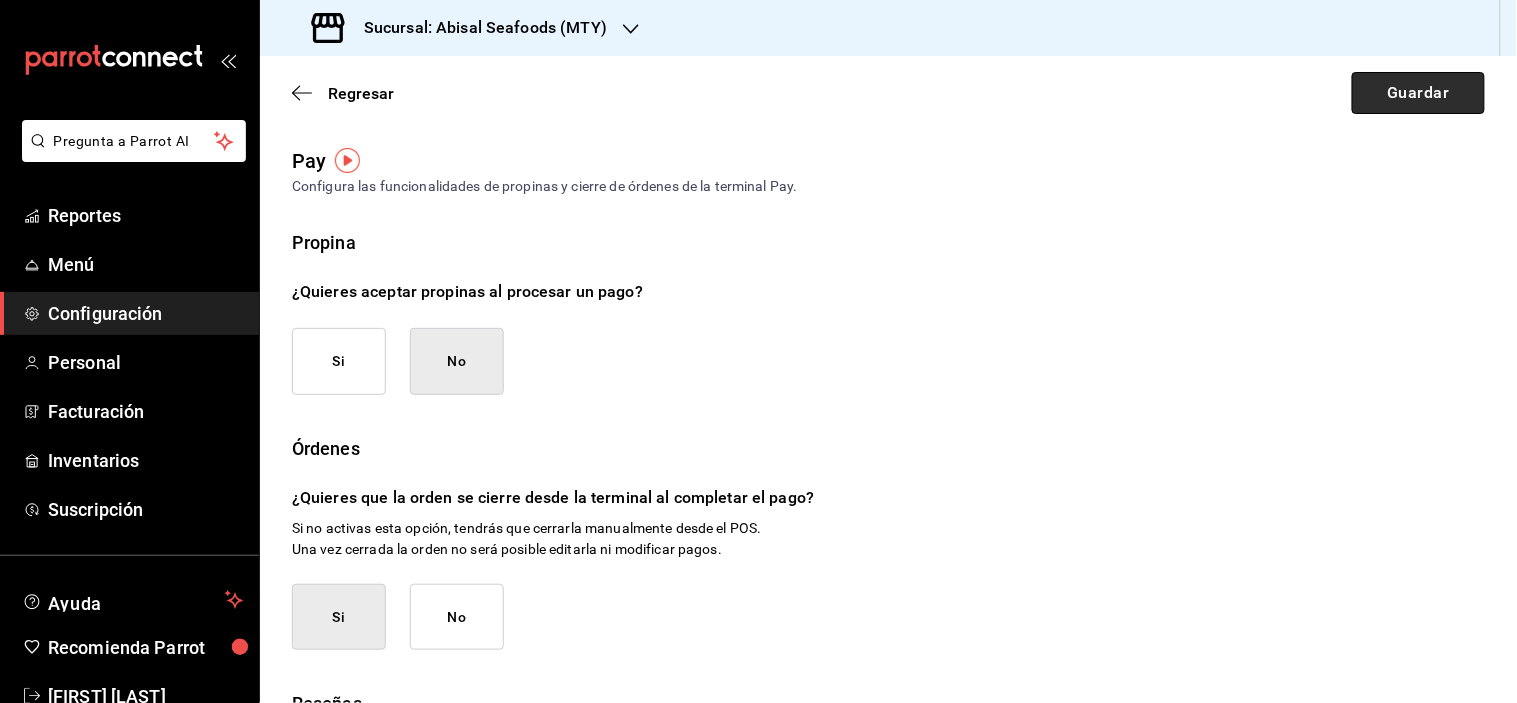 click on "Guardar" at bounding box center (1418, 93) 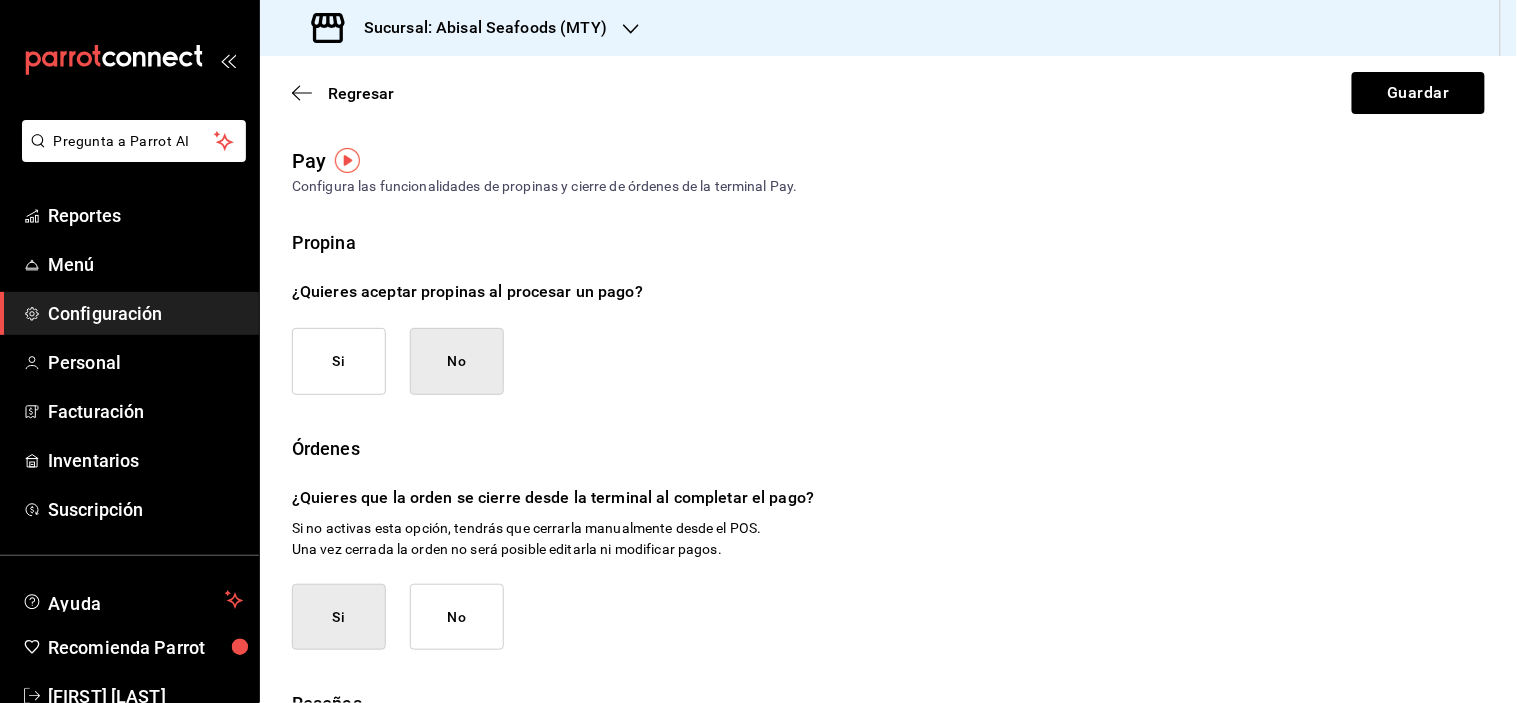 click at bounding box center [347, 160] 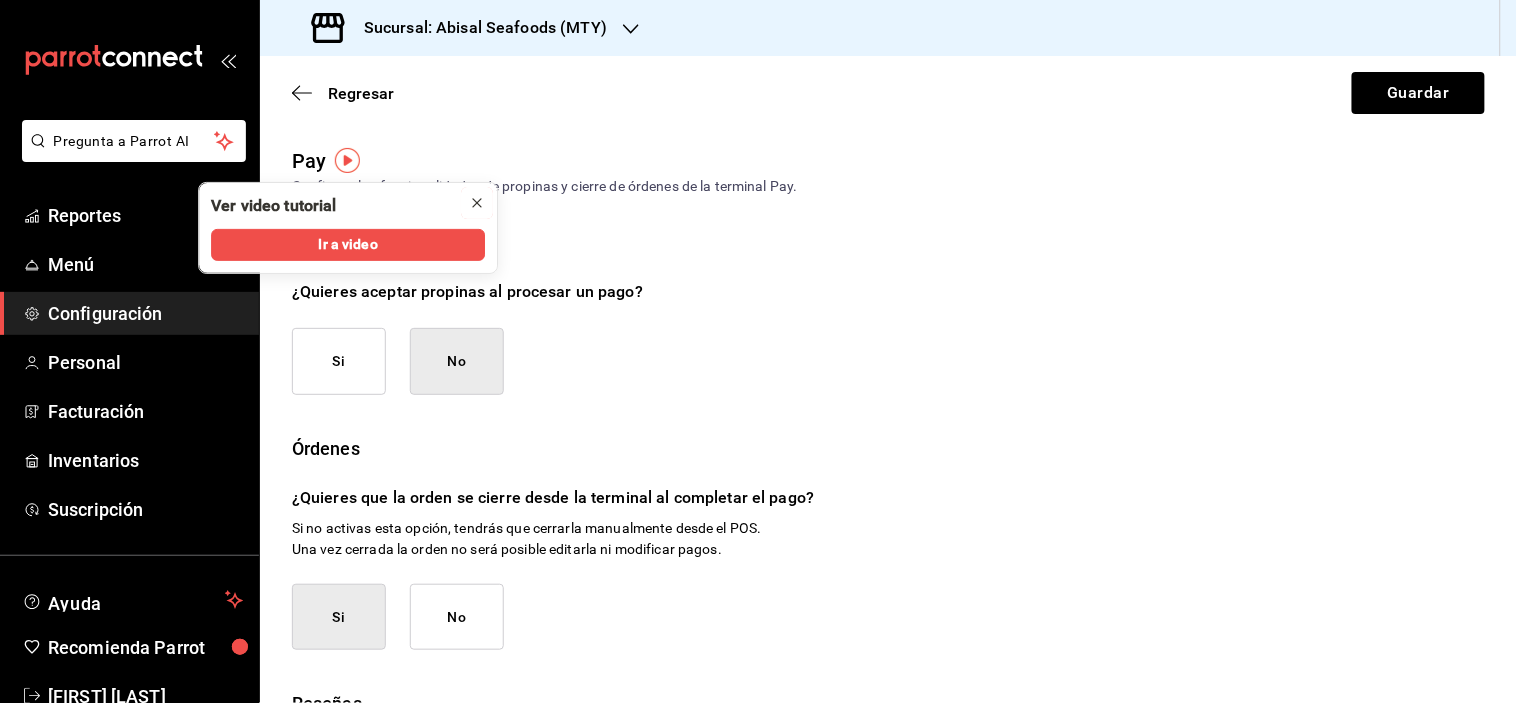 click at bounding box center (477, 203) 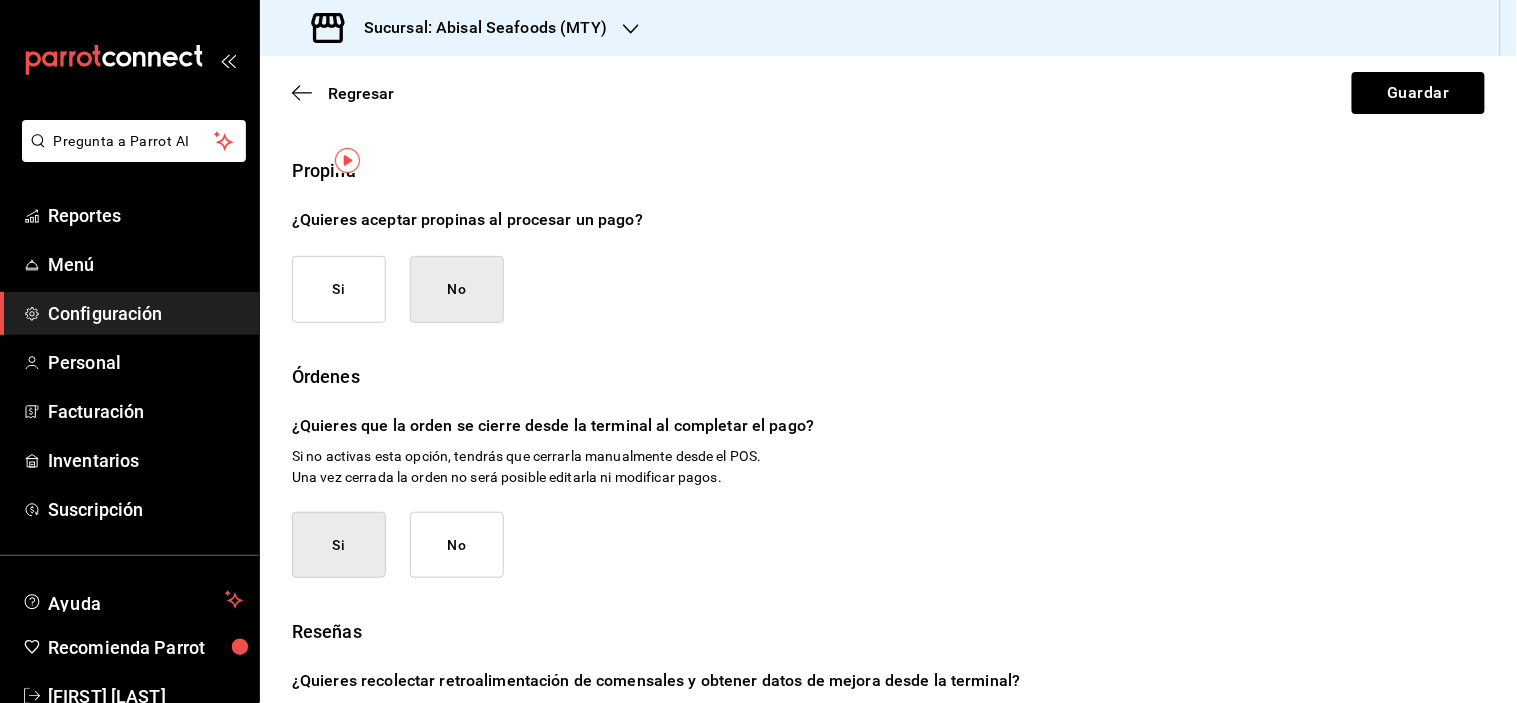 scroll, scrollTop: 111, scrollLeft: 0, axis: vertical 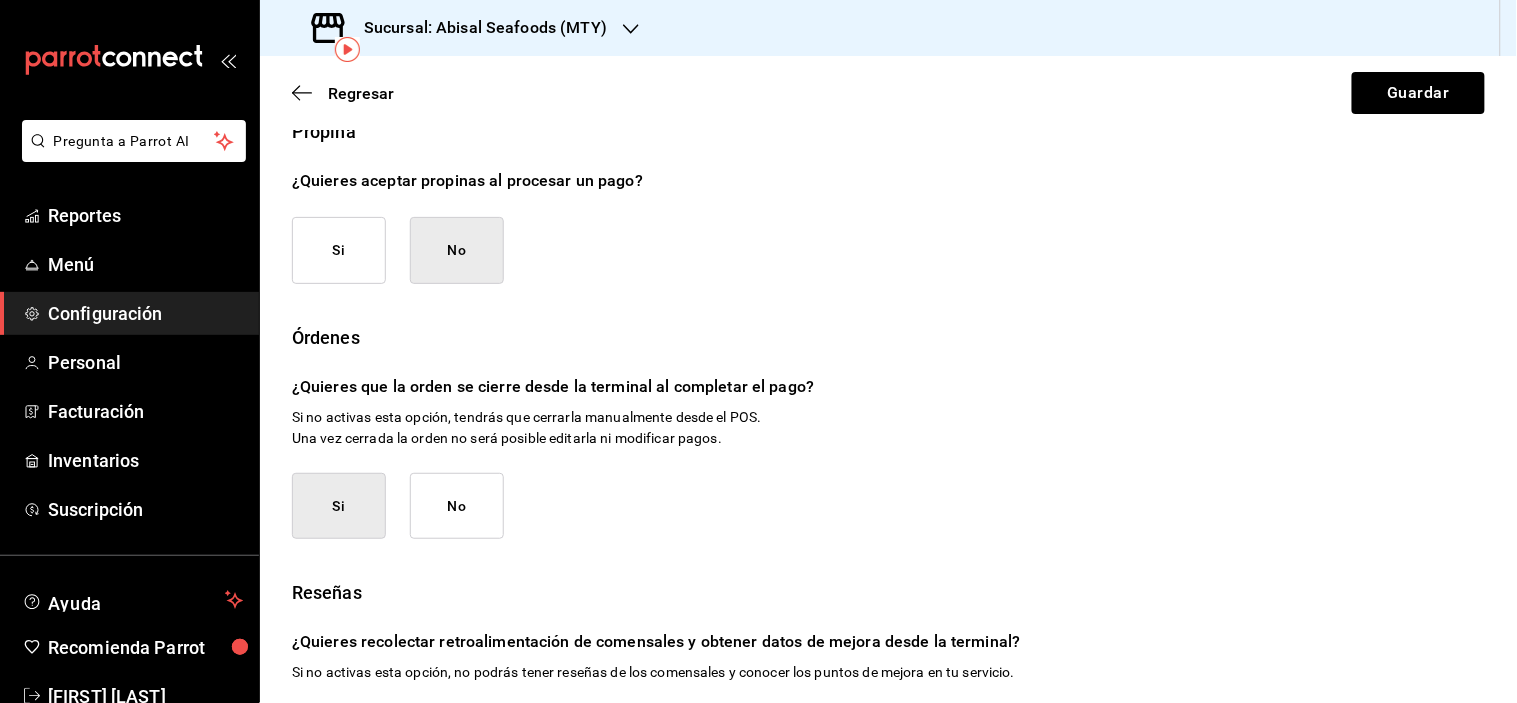 click on "Regresar Guardar" at bounding box center (888, 93) 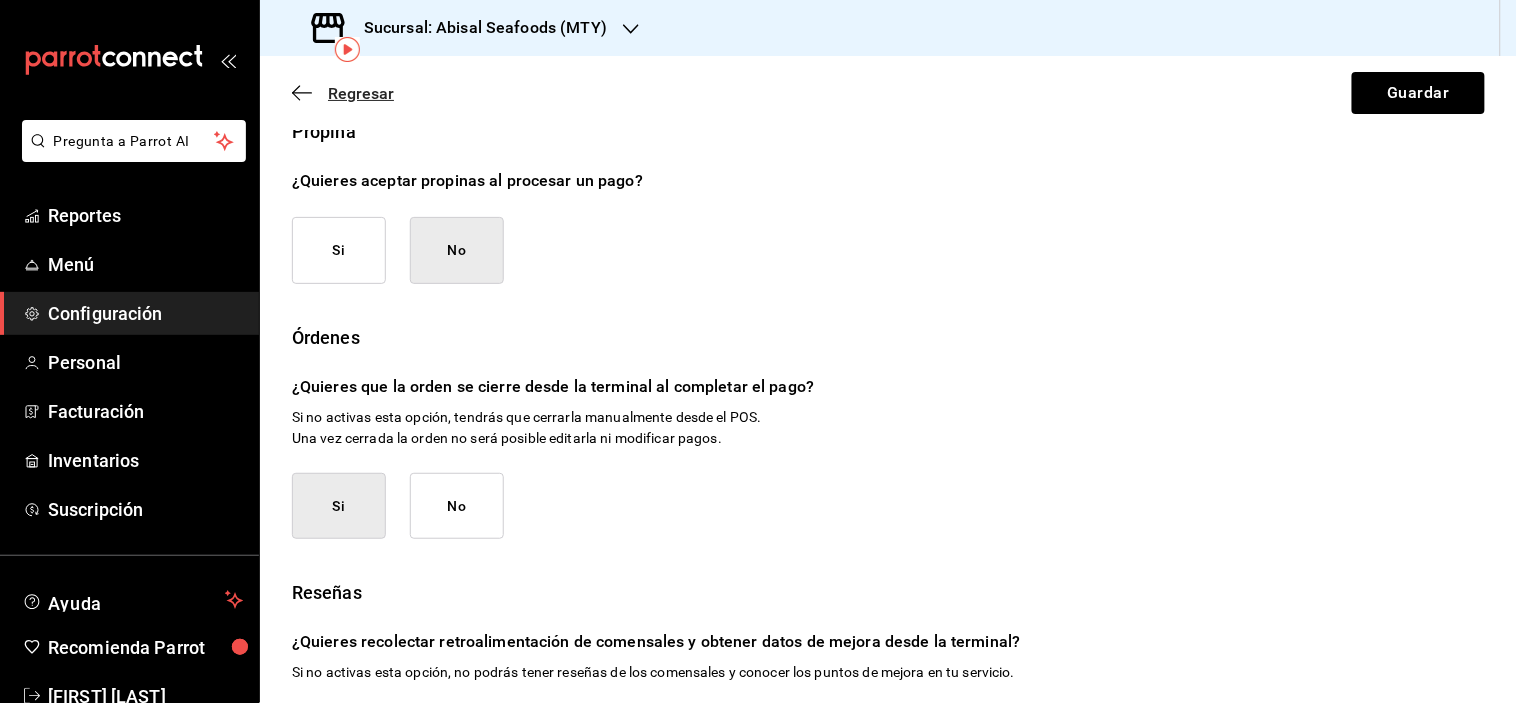 click on "Regresar" at bounding box center [361, 93] 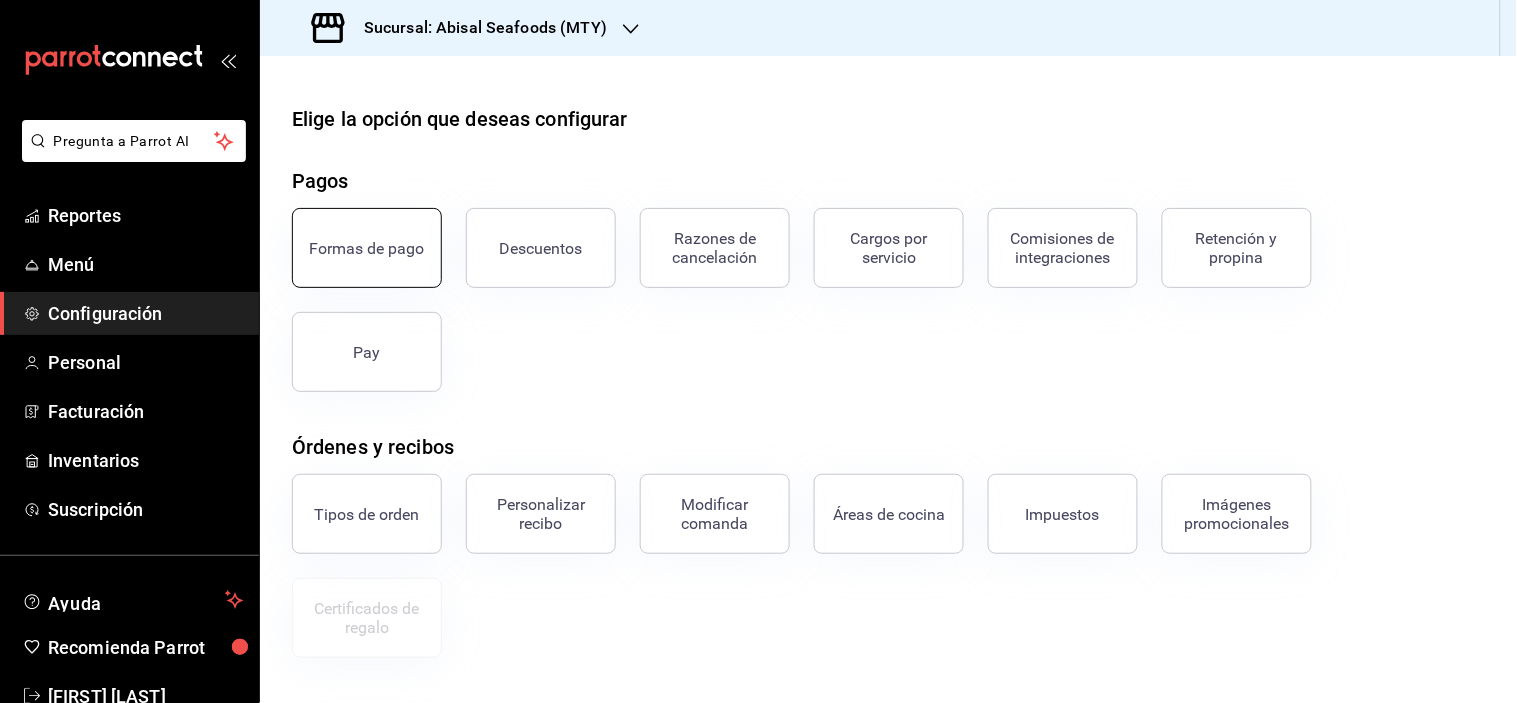 click on "Formas de pago" at bounding box center (367, 248) 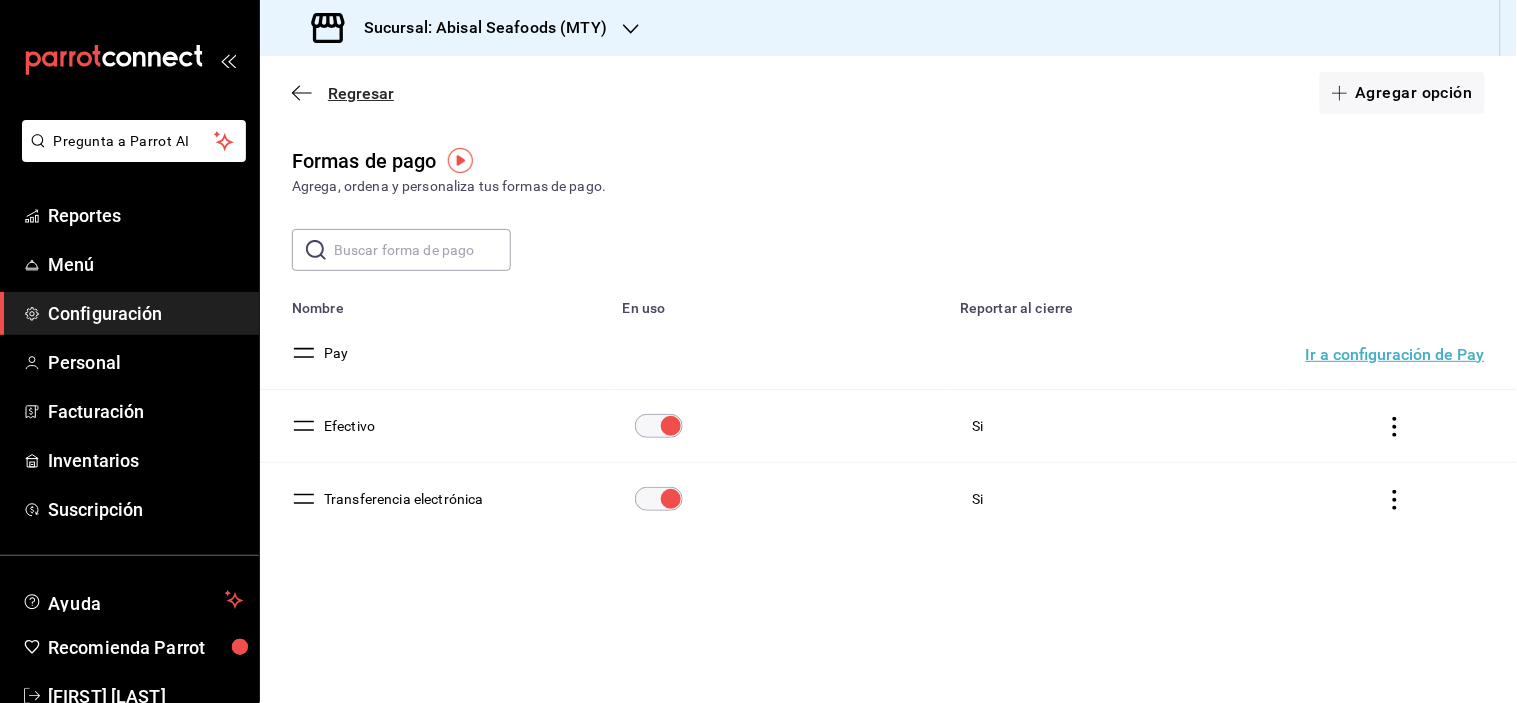 click on "Regresar" at bounding box center [343, 93] 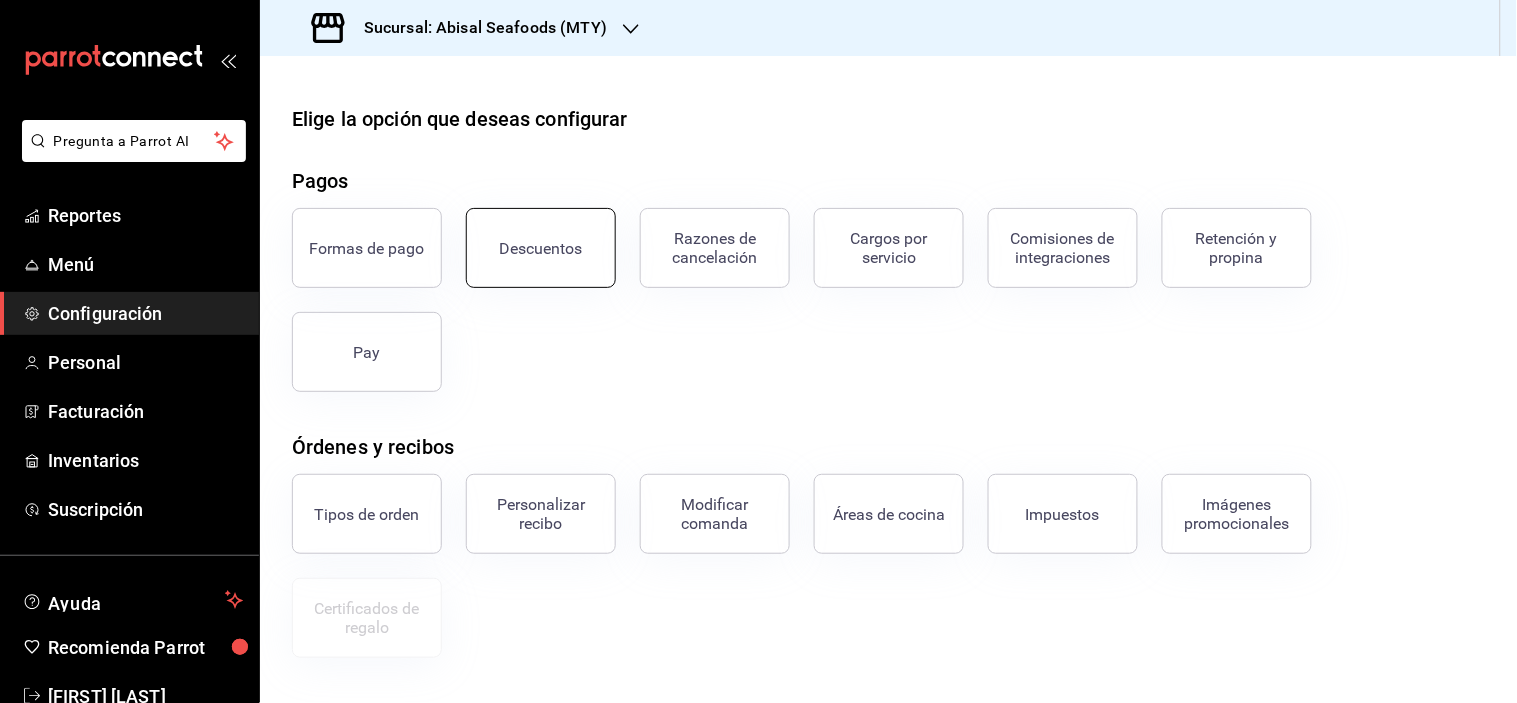 click on "Descuentos" at bounding box center (541, 248) 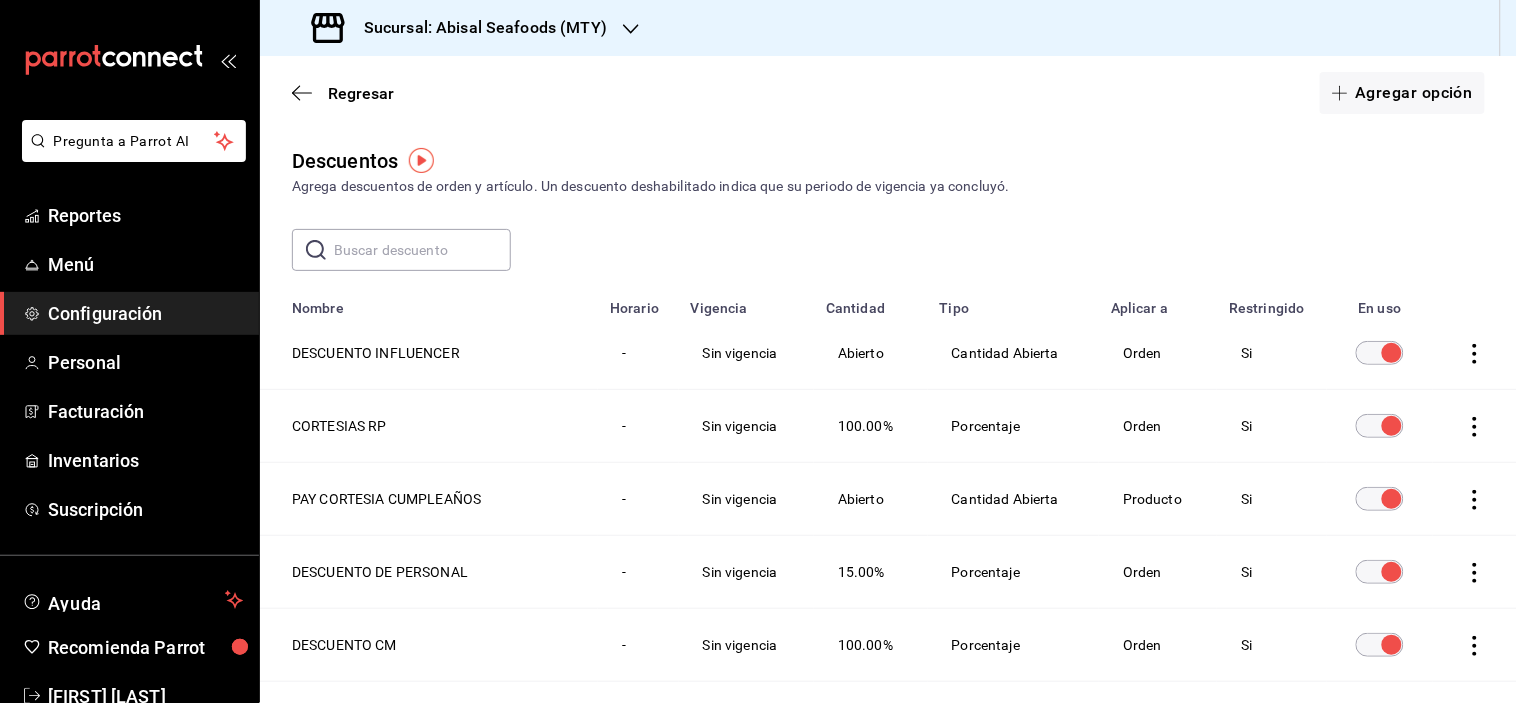 click on "Regresar Agregar opción" at bounding box center (888, 93) 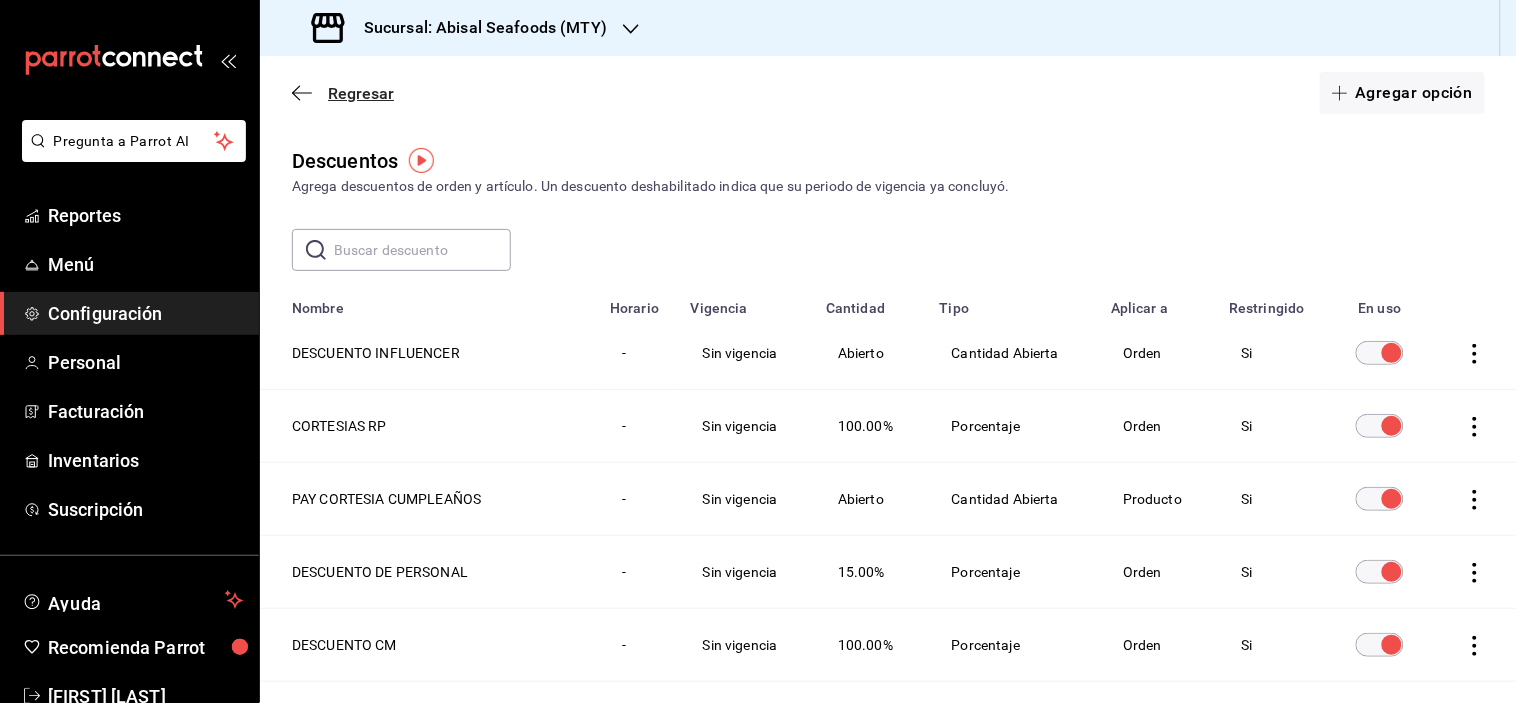 click 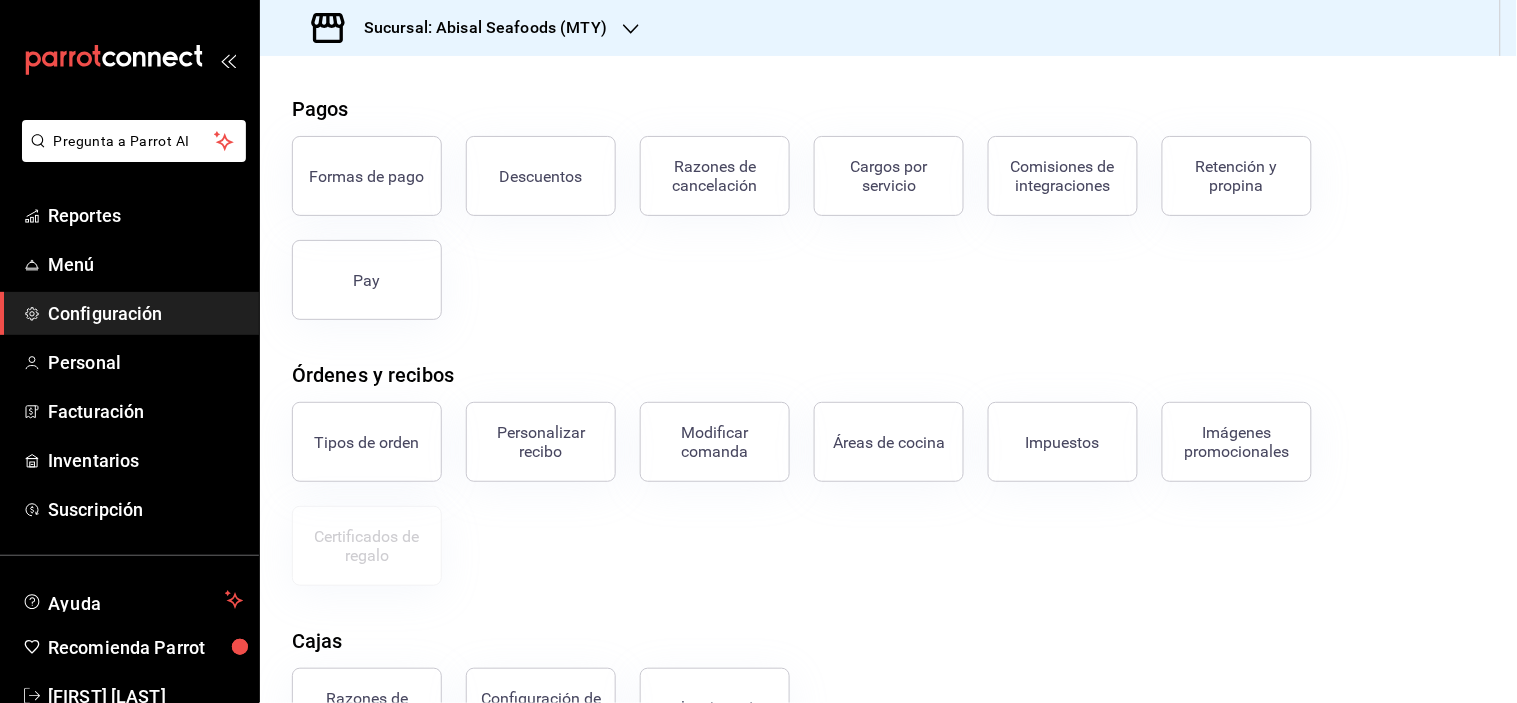 scroll, scrollTop: 111, scrollLeft: 0, axis: vertical 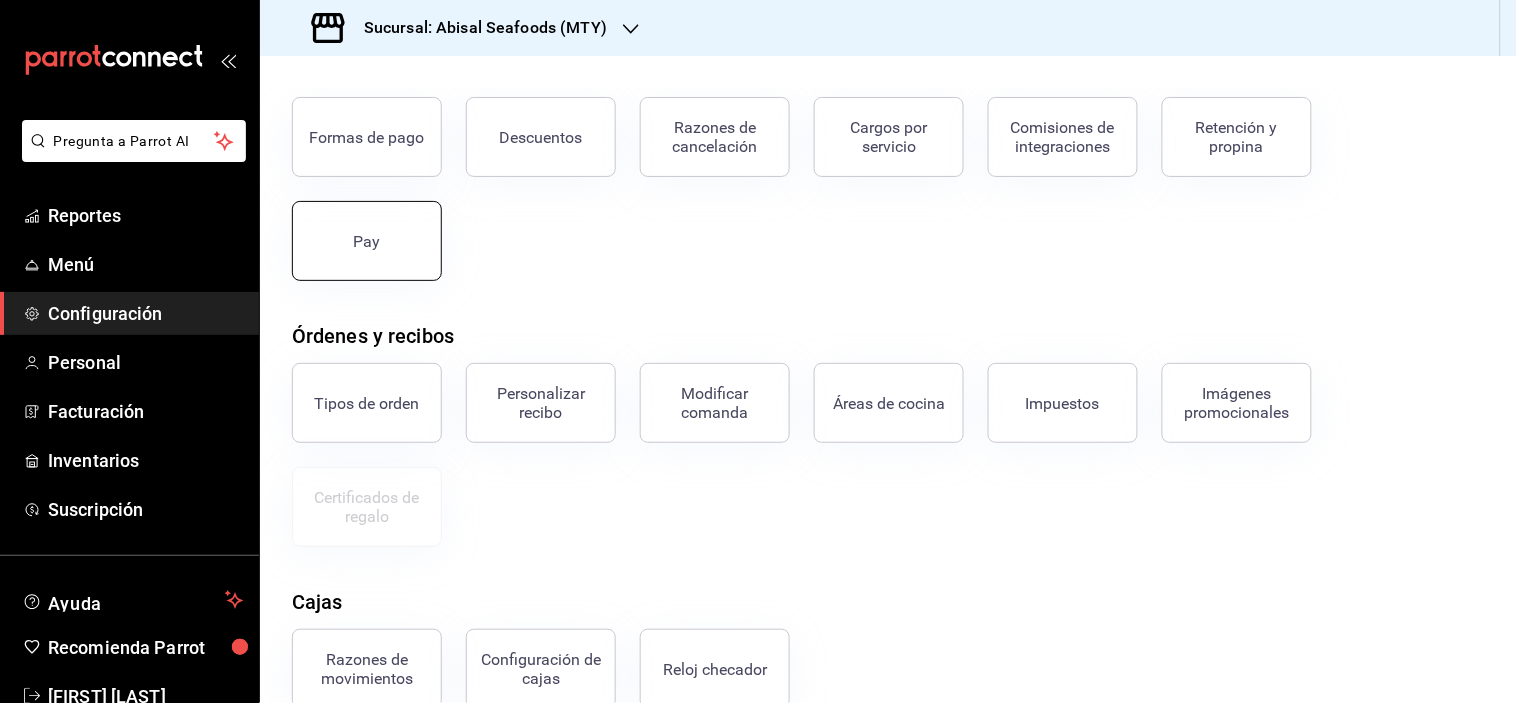 click on "Pay" at bounding box center [367, 241] 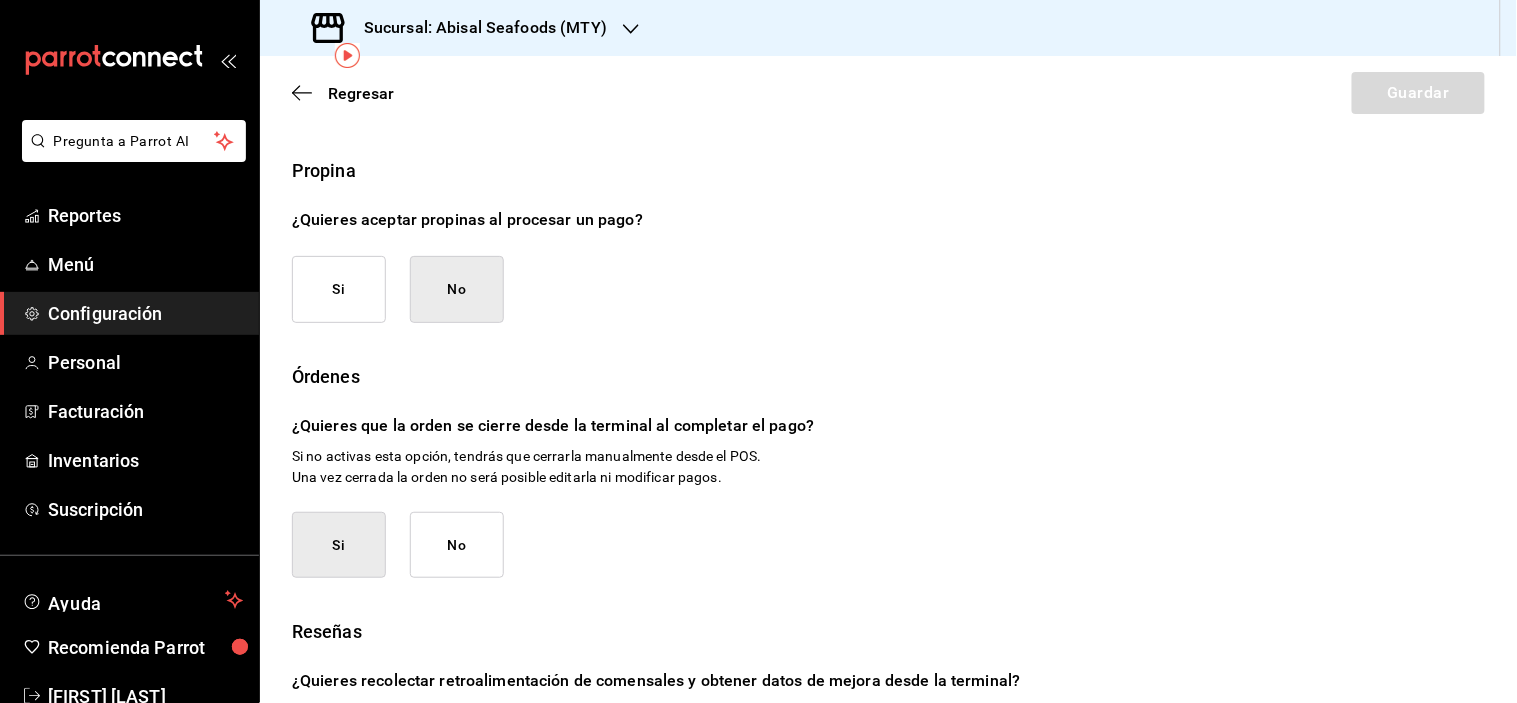 scroll, scrollTop: 111, scrollLeft: 0, axis: vertical 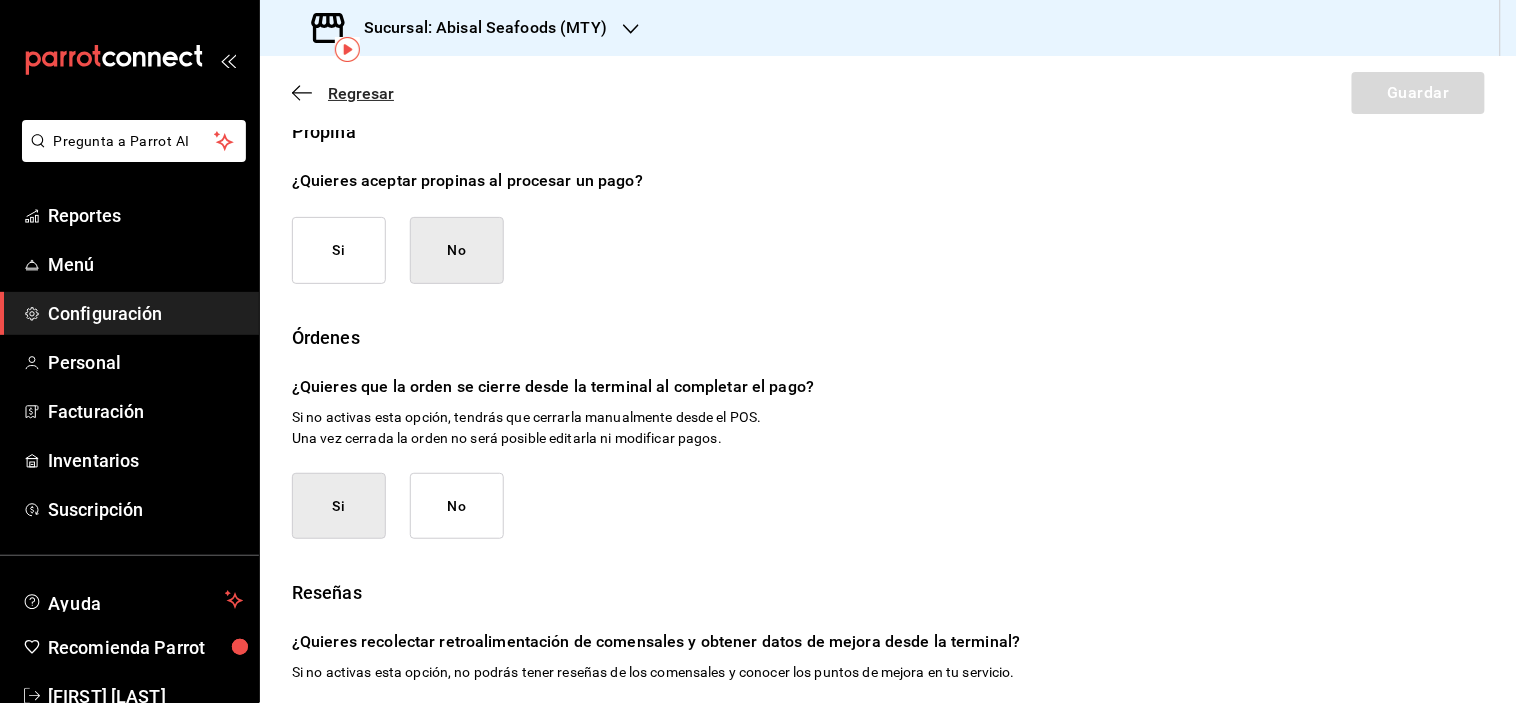 click on "Regresar" at bounding box center (361, 93) 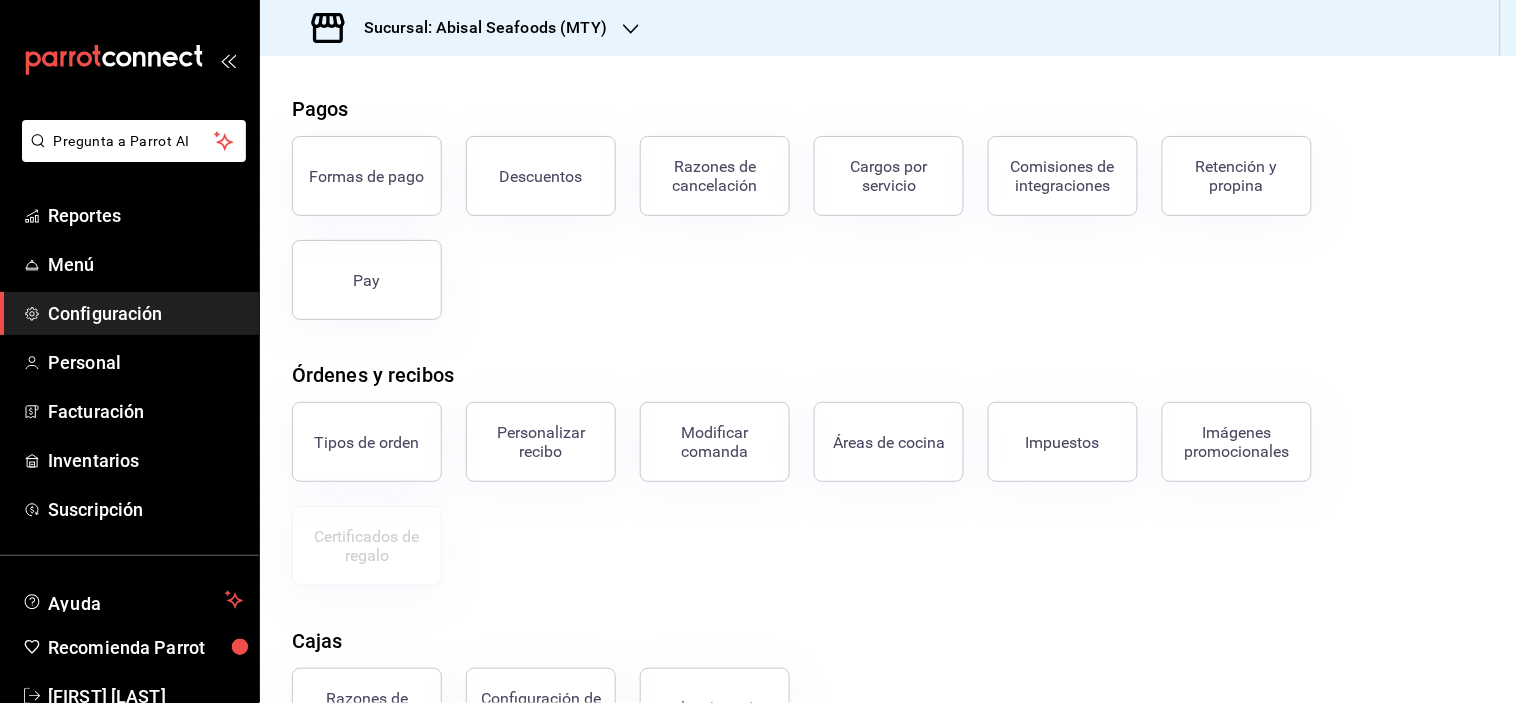 scroll, scrollTop: 111, scrollLeft: 0, axis: vertical 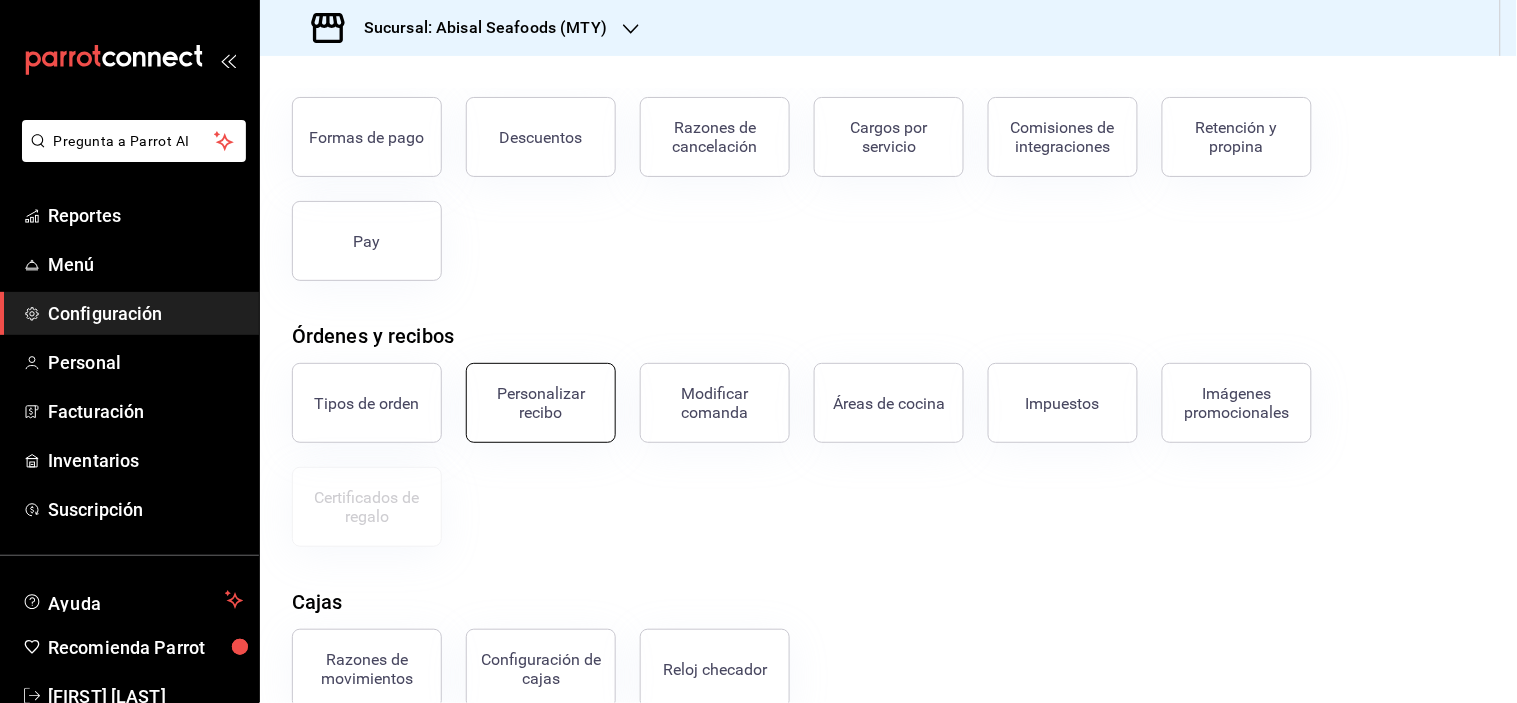 click on "Personalizar recibo" at bounding box center (541, 403) 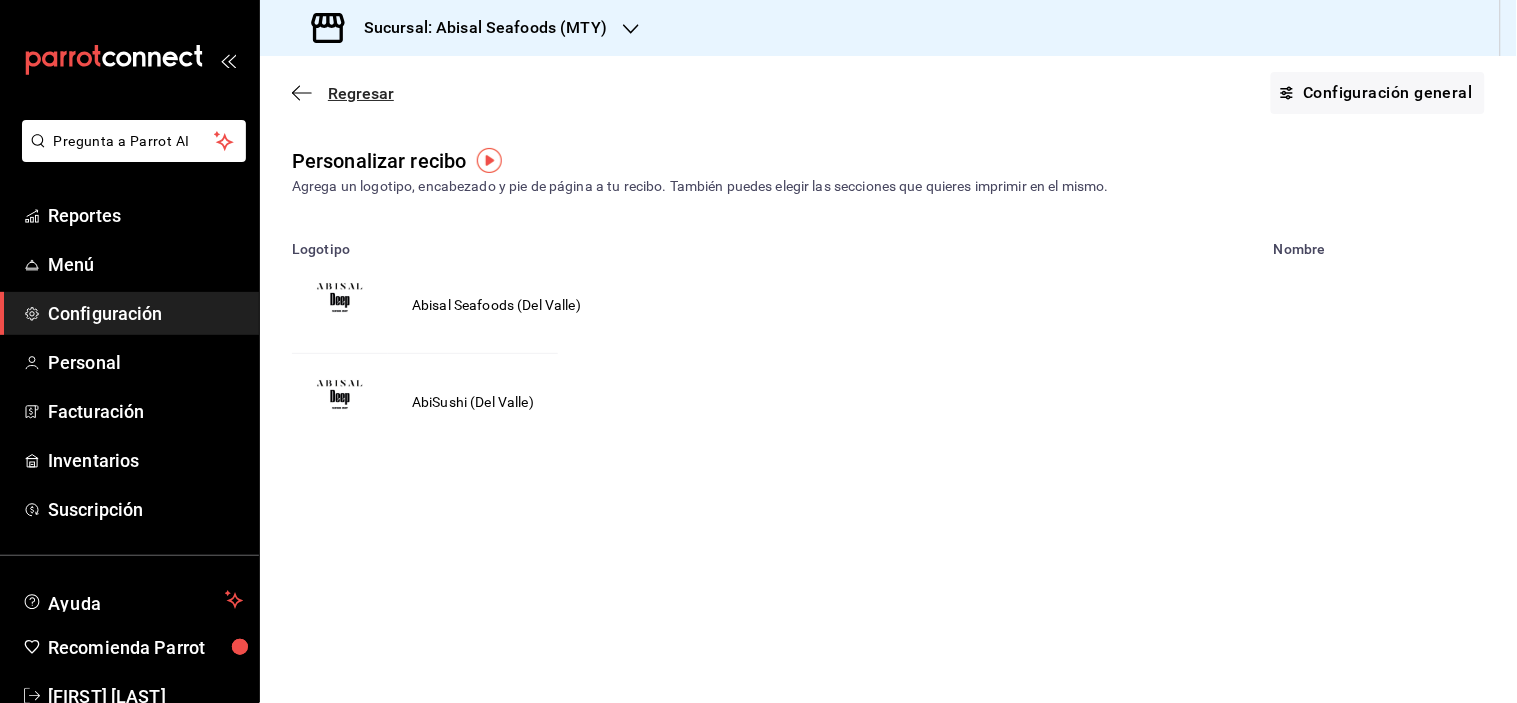 click on "Regresar" at bounding box center (361, 93) 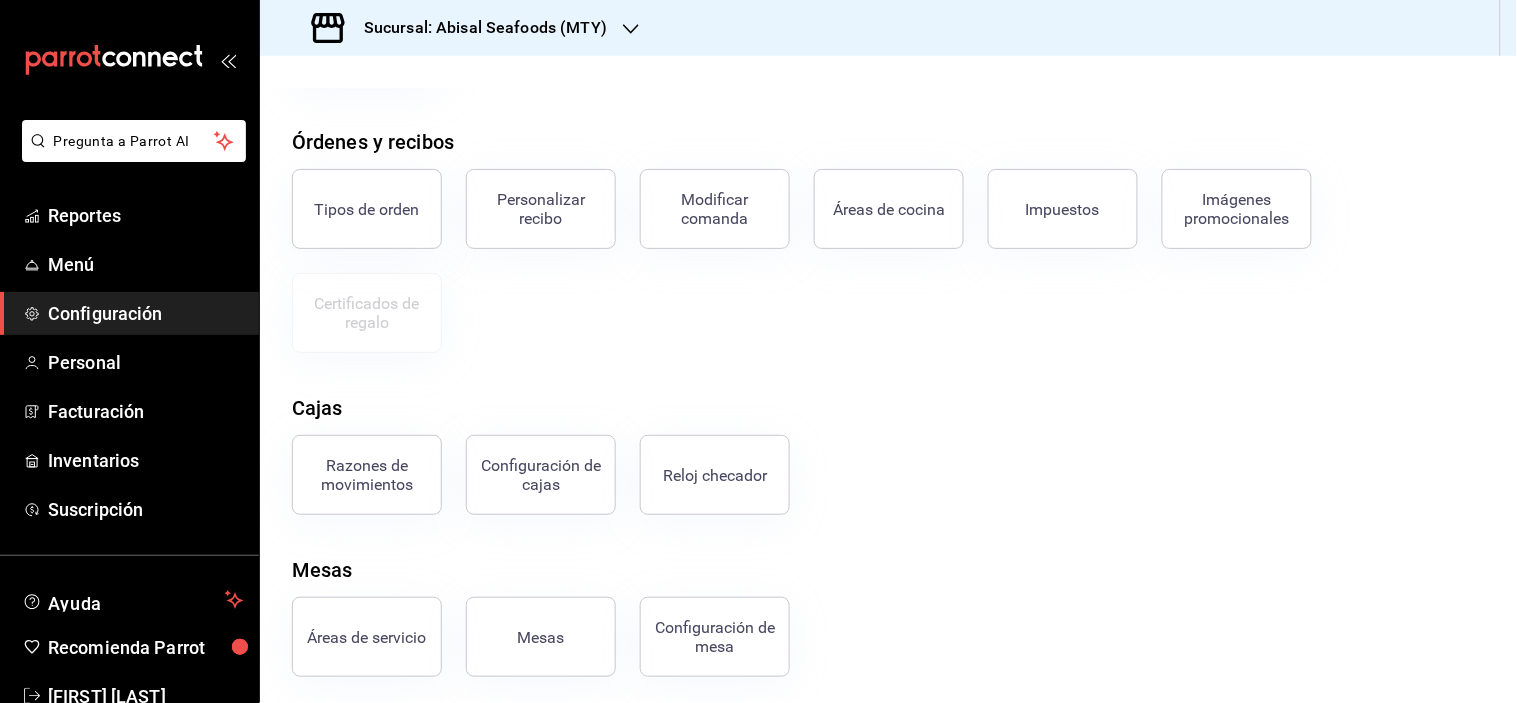 scroll, scrollTop: 310, scrollLeft: 0, axis: vertical 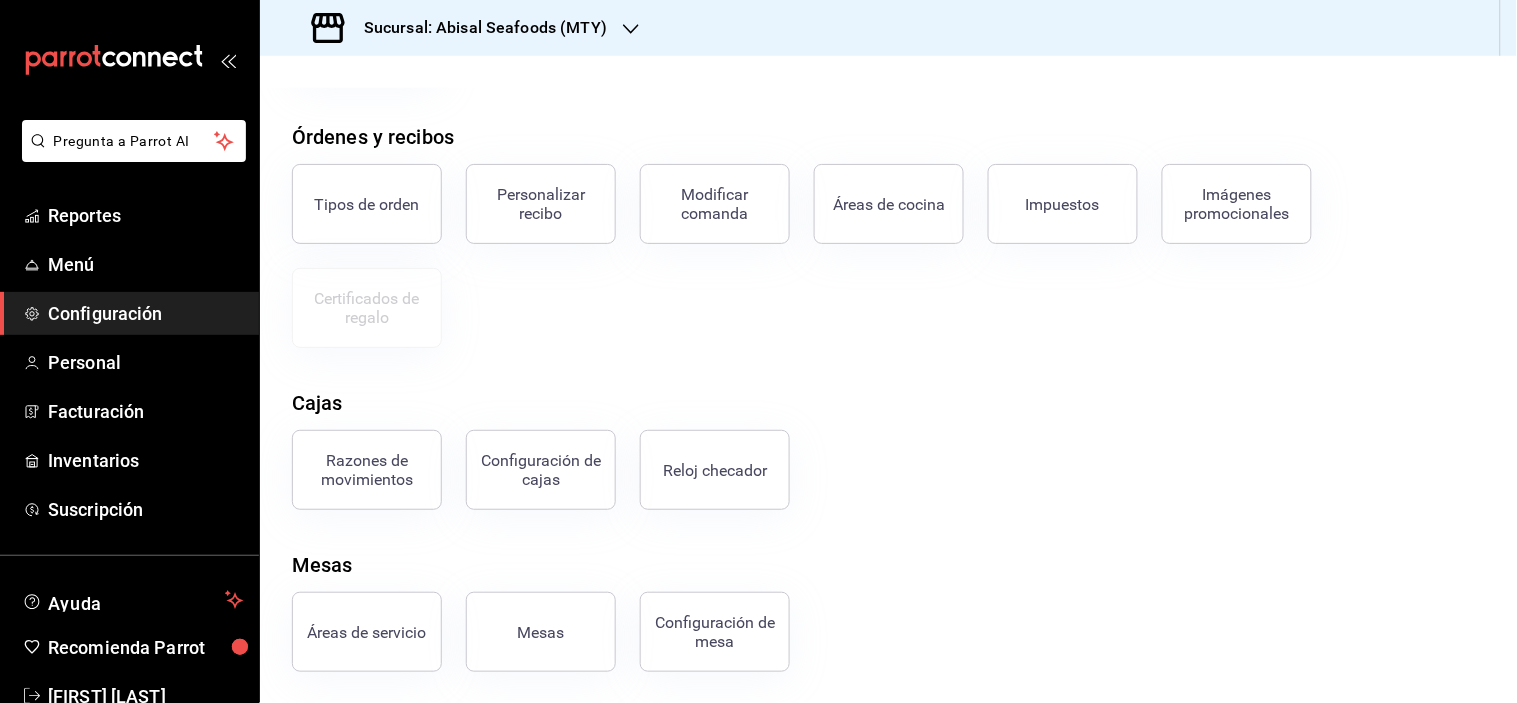click on "Configuración de cajas" at bounding box center (529, 458) 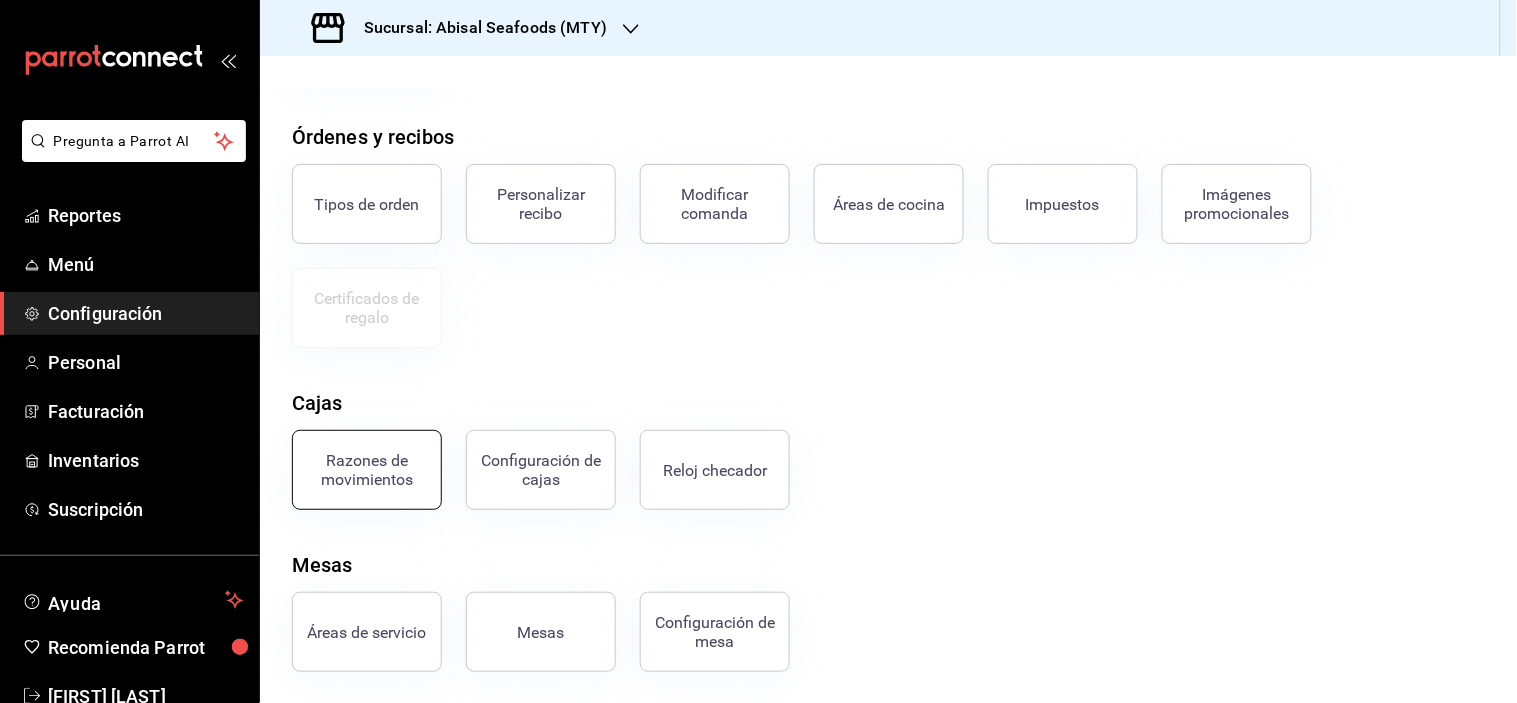 click on "Razones de movimientos" at bounding box center [367, 470] 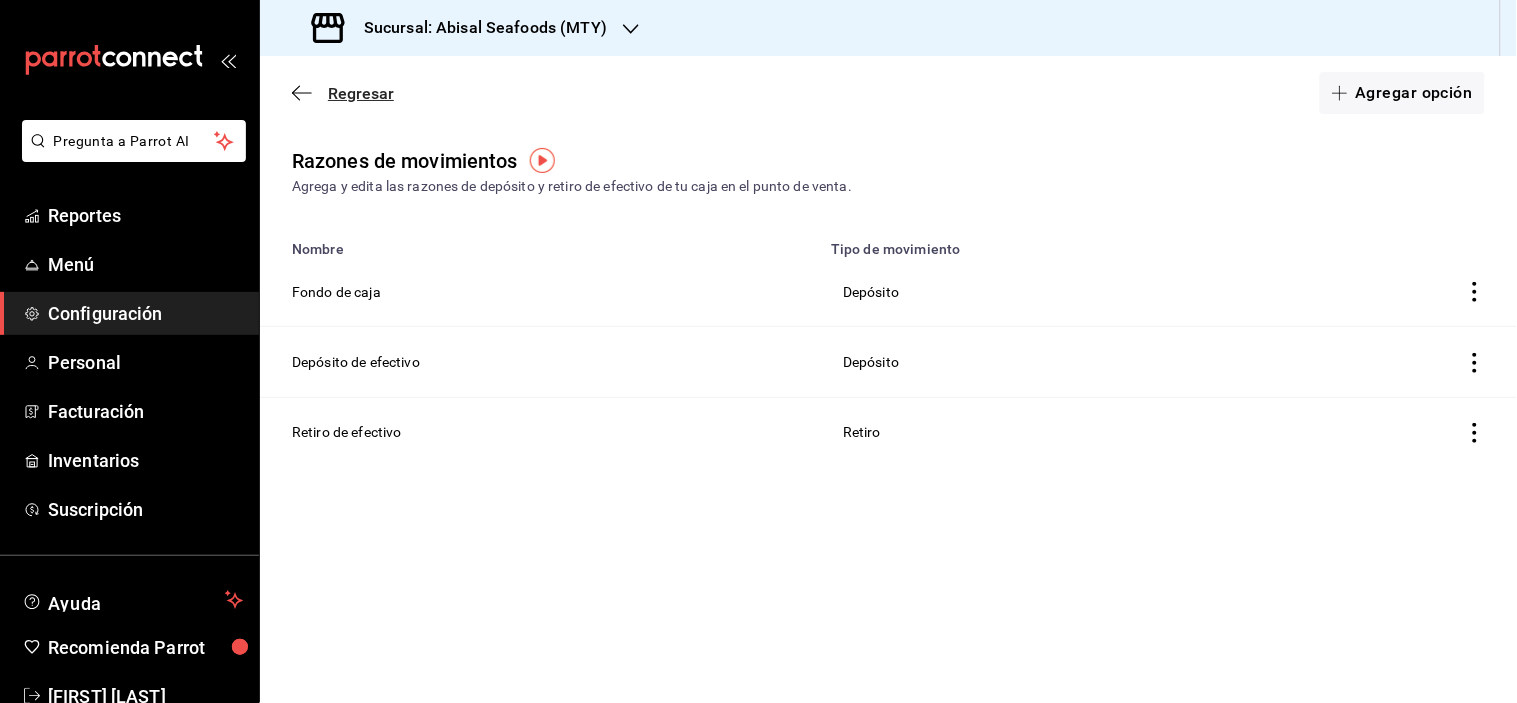 click on "Regresar" at bounding box center (361, 93) 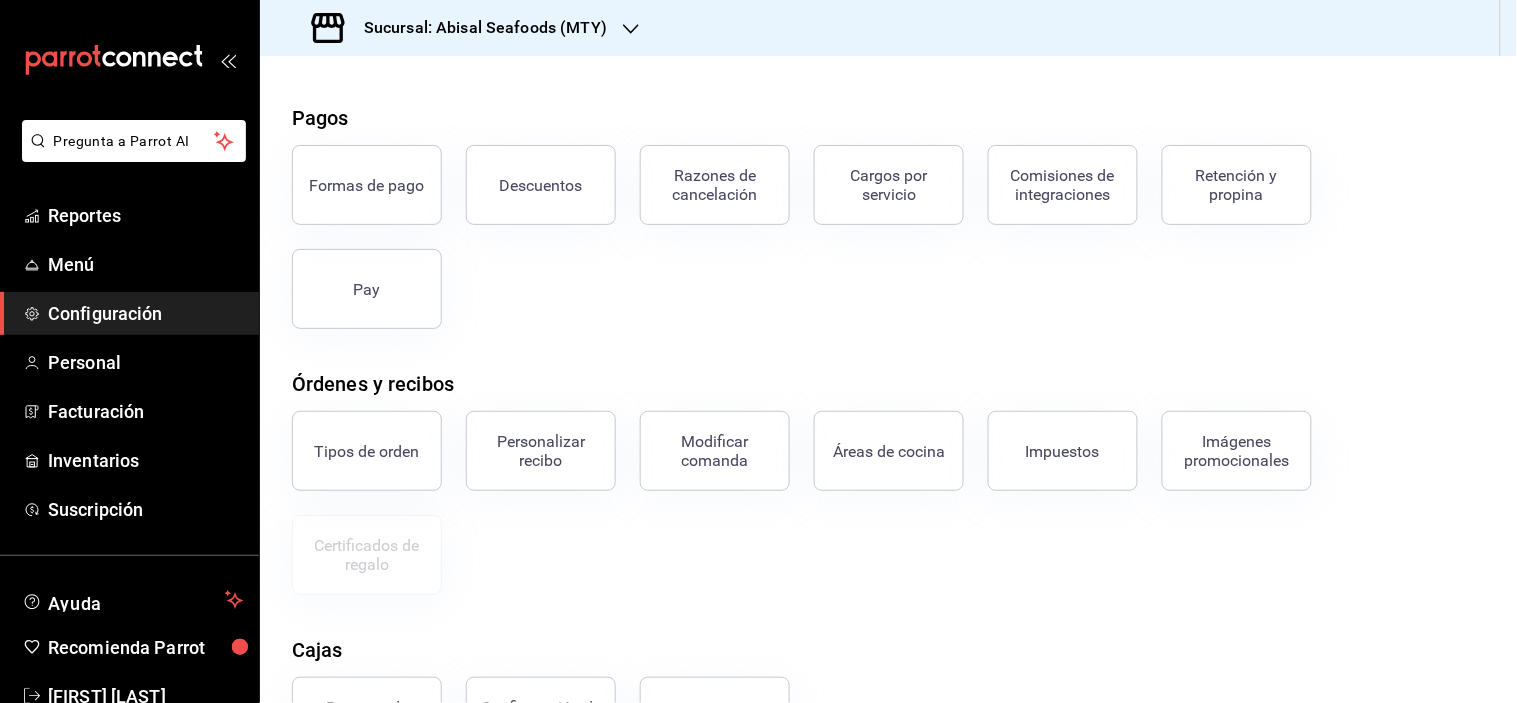scroll, scrollTop: 310, scrollLeft: 0, axis: vertical 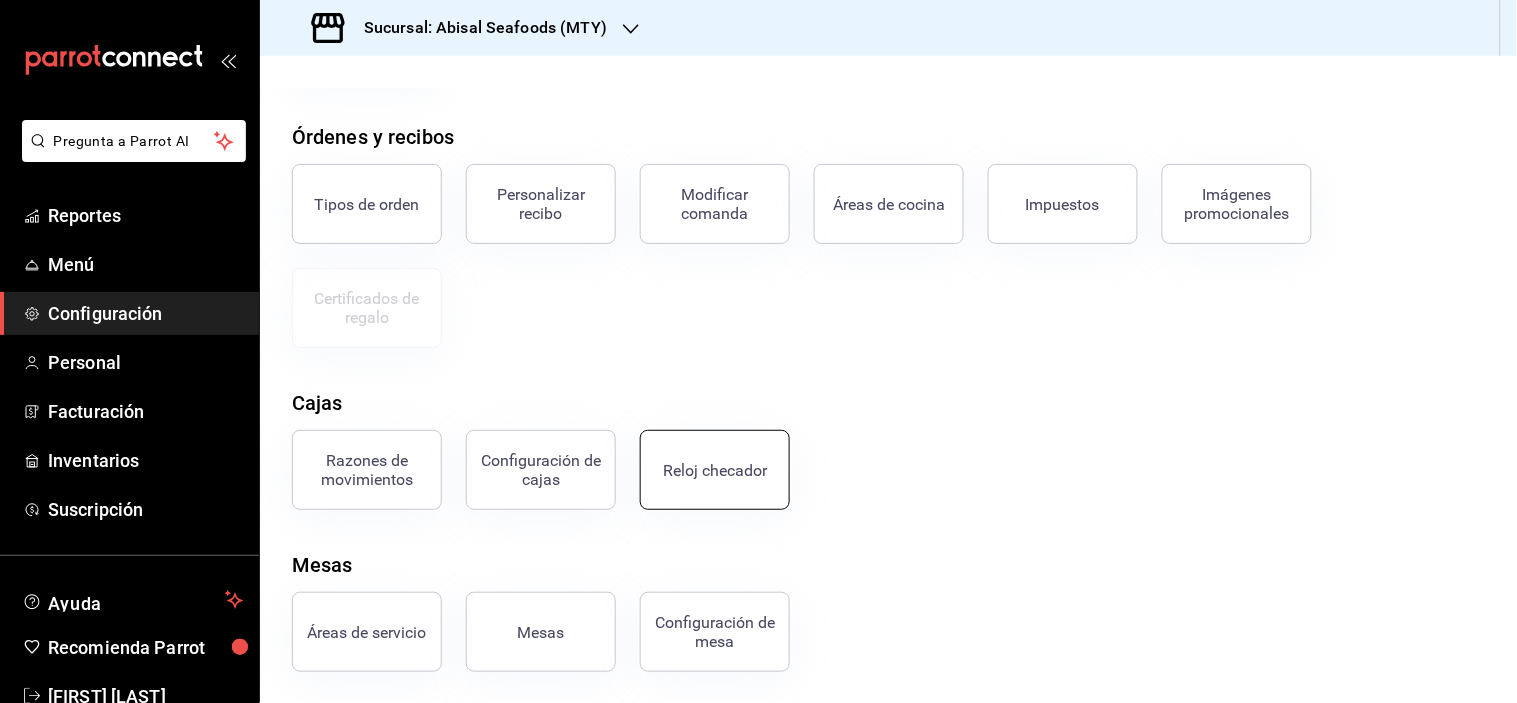 click on "Reloj checador" at bounding box center [715, 470] 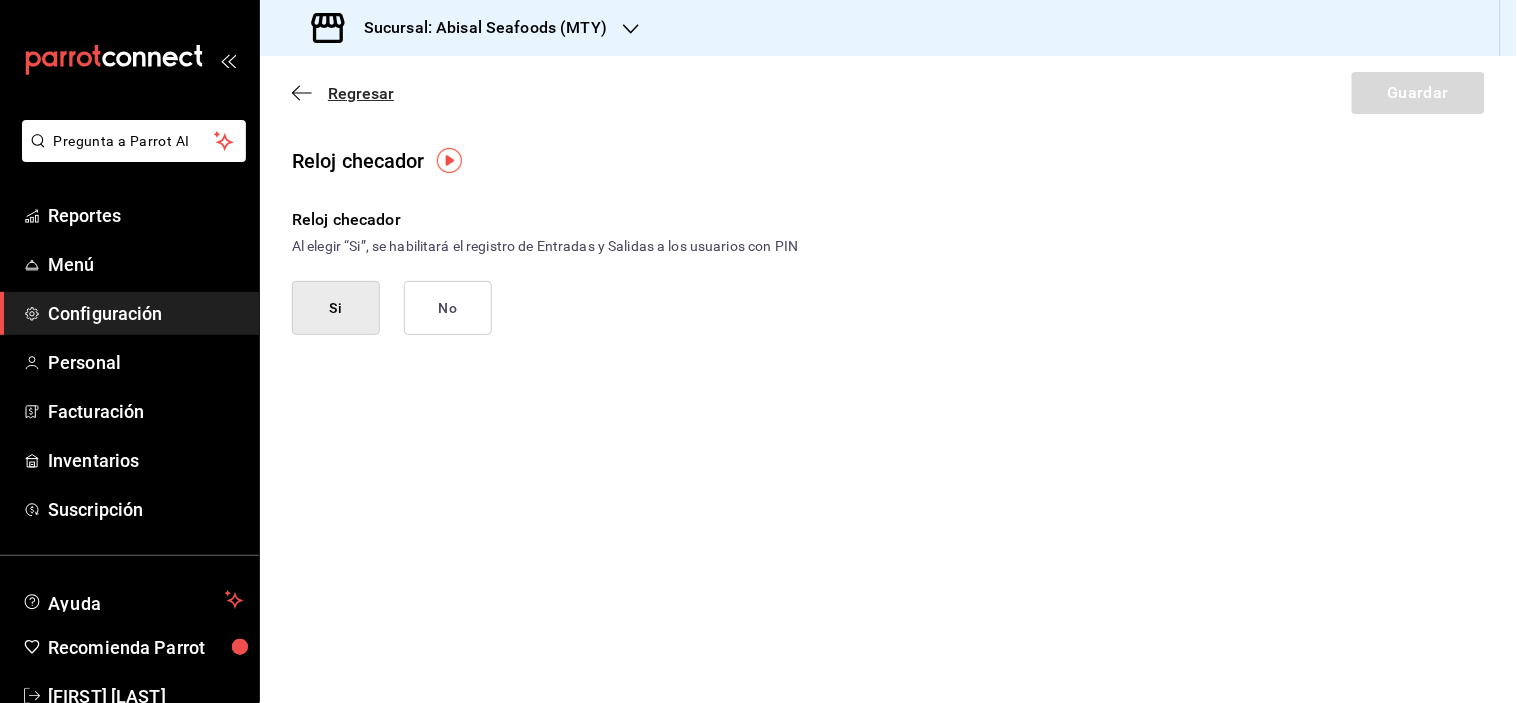 click on "Regresar" at bounding box center [361, 93] 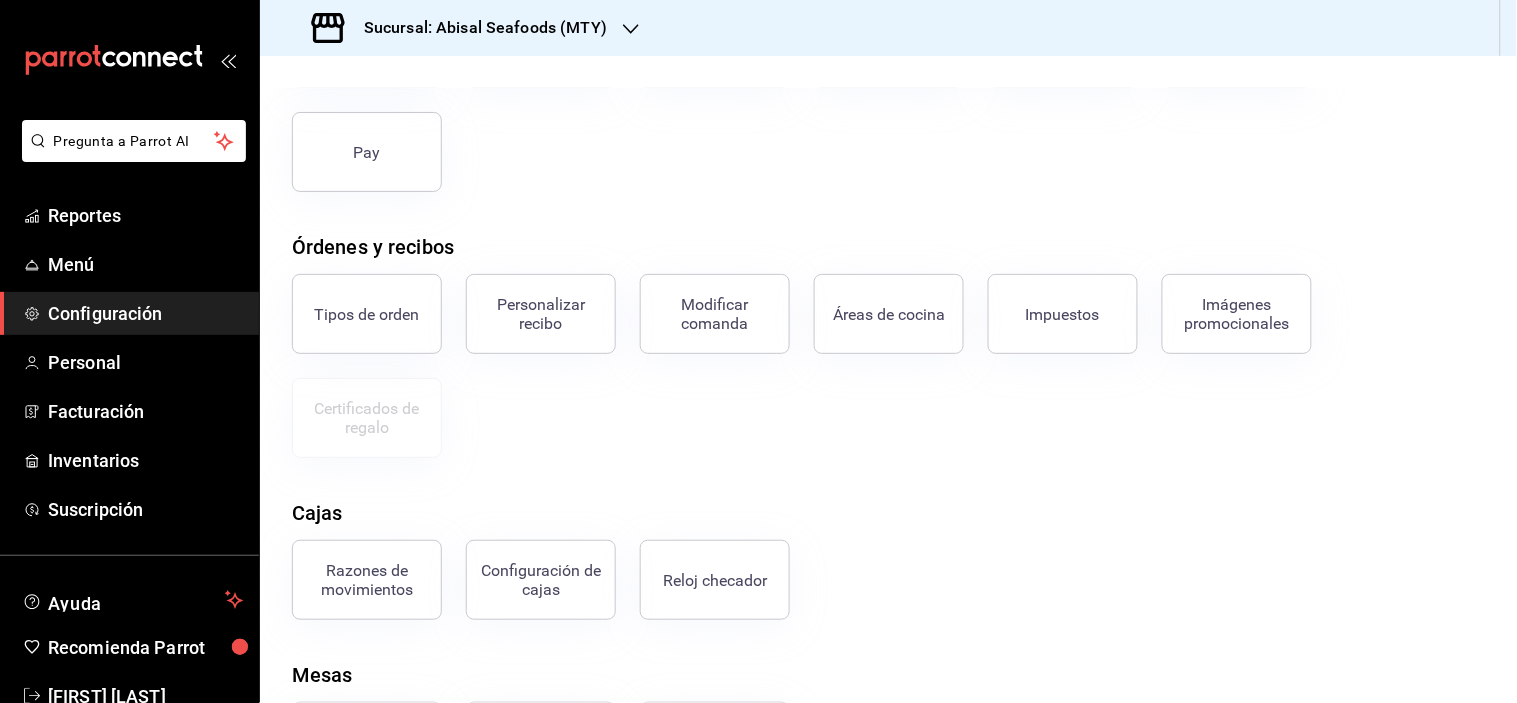 scroll, scrollTop: 88, scrollLeft: 0, axis: vertical 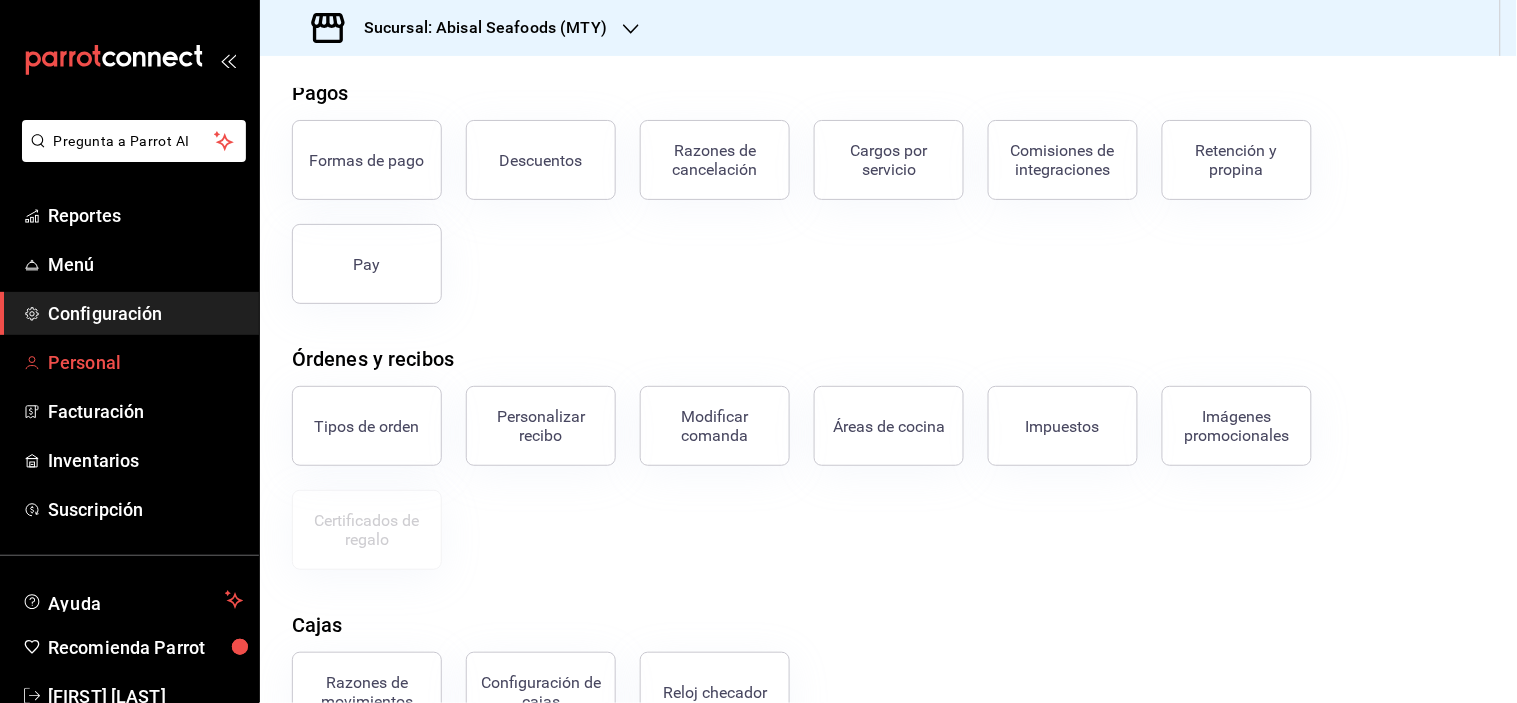 click on "Personal" at bounding box center (145, 362) 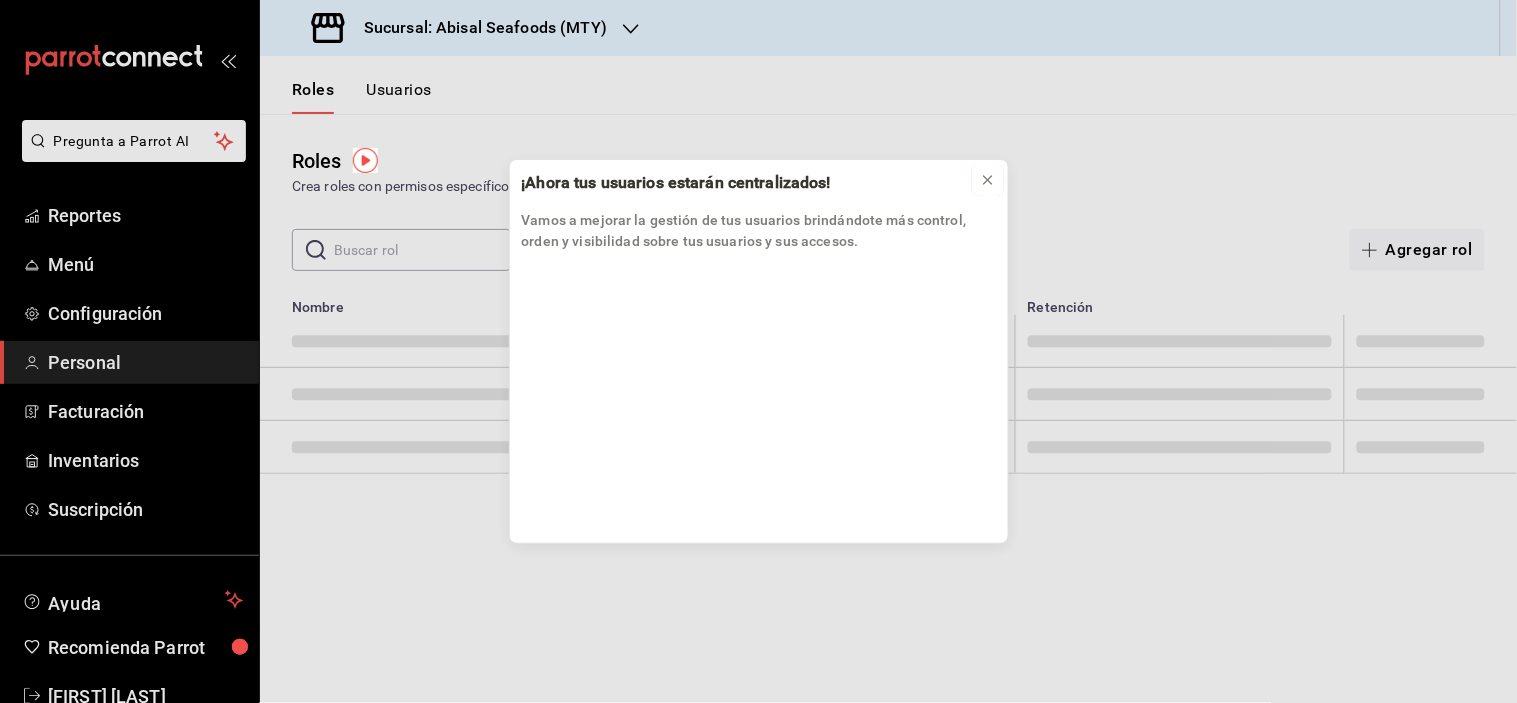 click 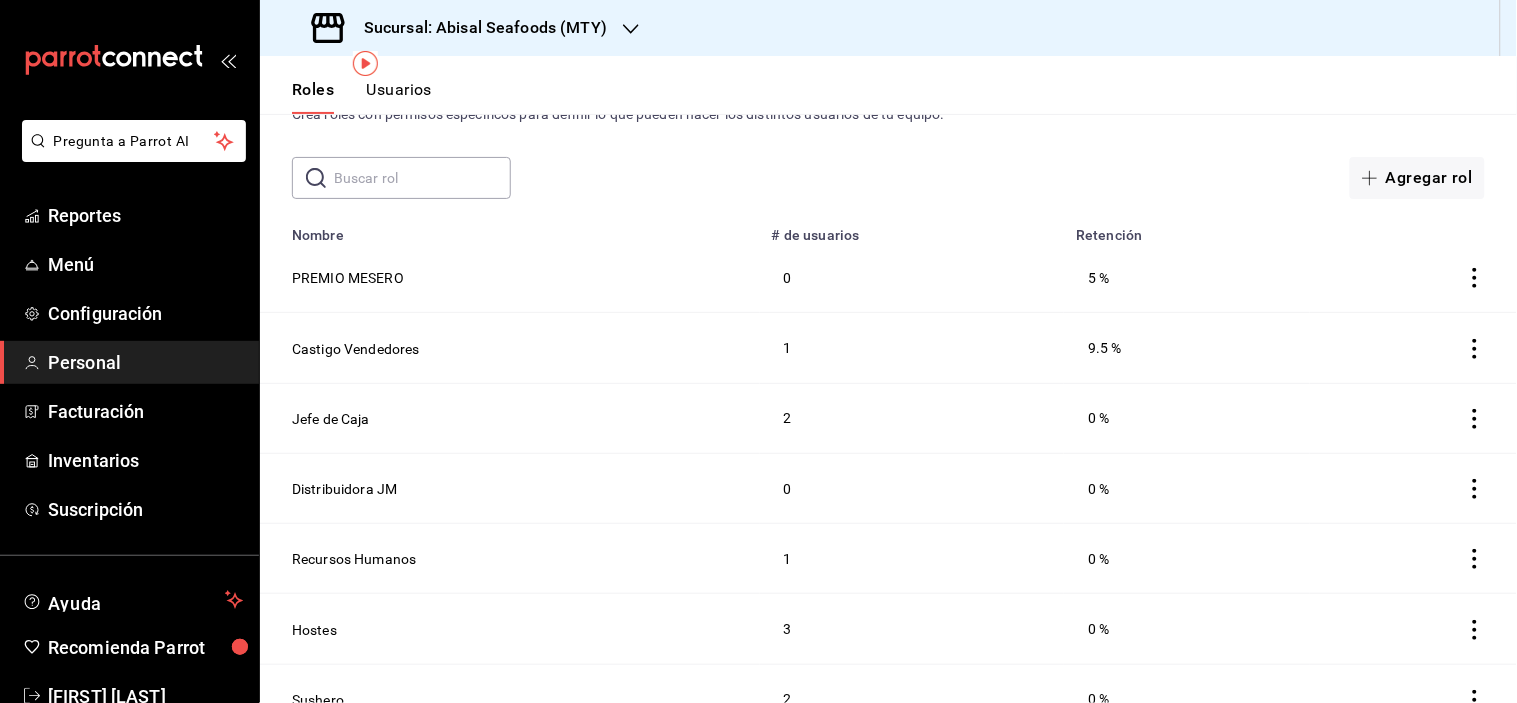 scroll, scrollTop: 111, scrollLeft: 0, axis: vertical 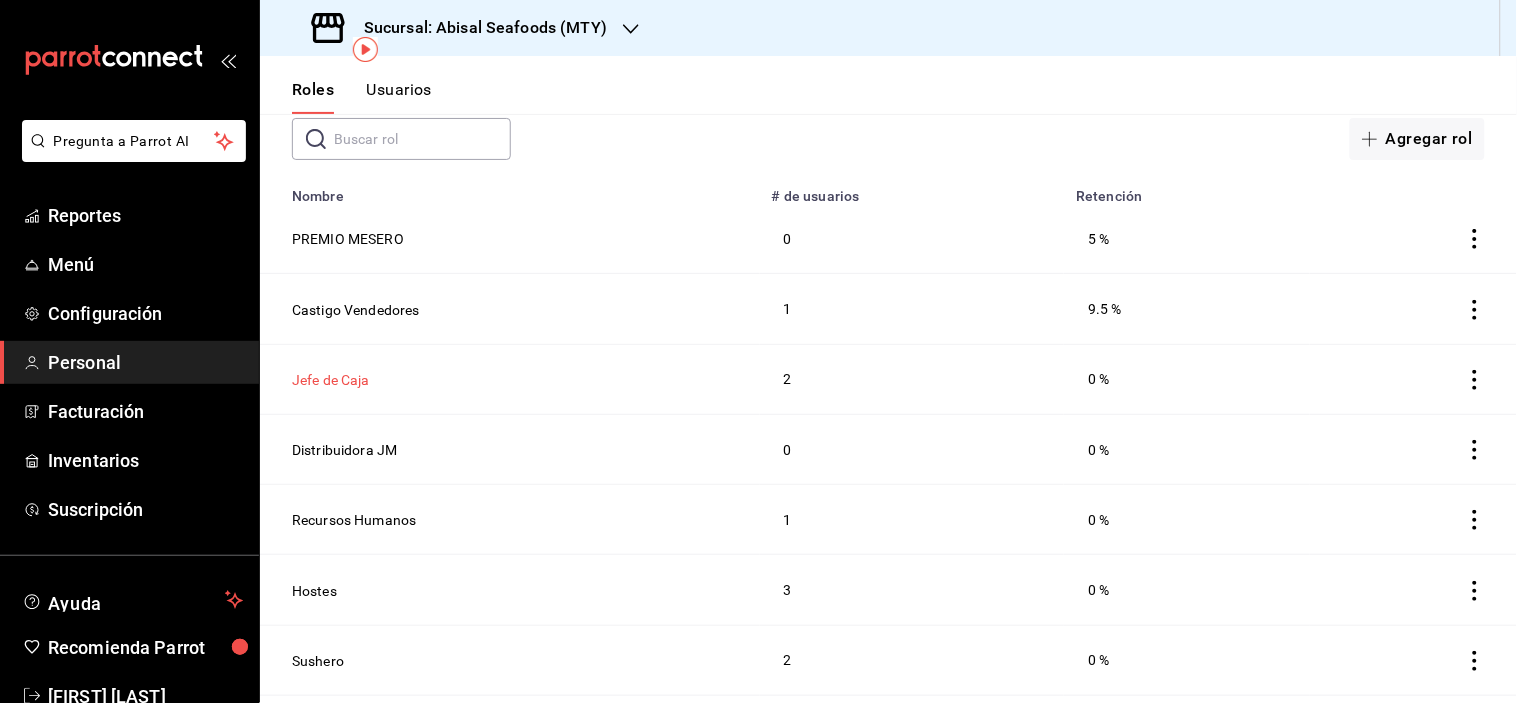 click on "Jefe de Caja" at bounding box center (331, 380) 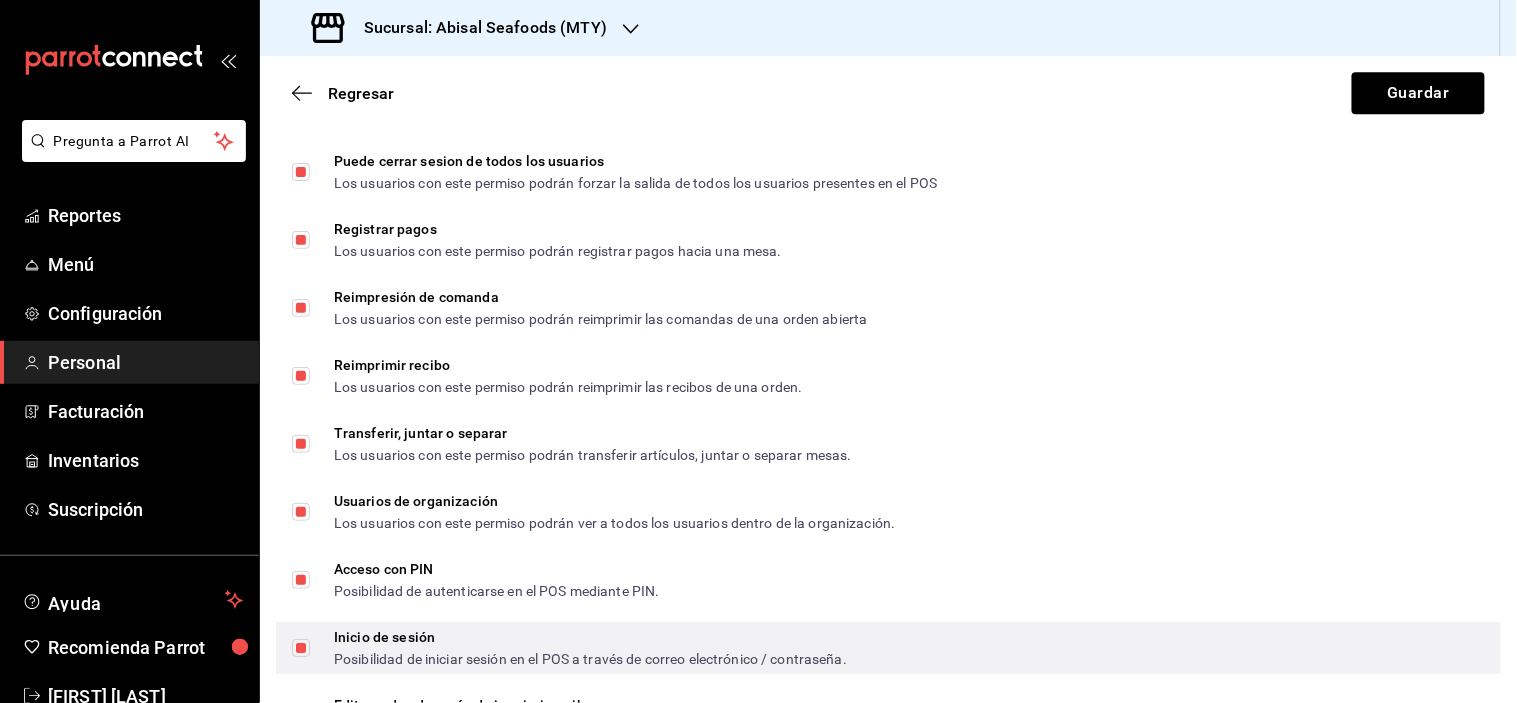 scroll, scrollTop: 3633, scrollLeft: 0, axis: vertical 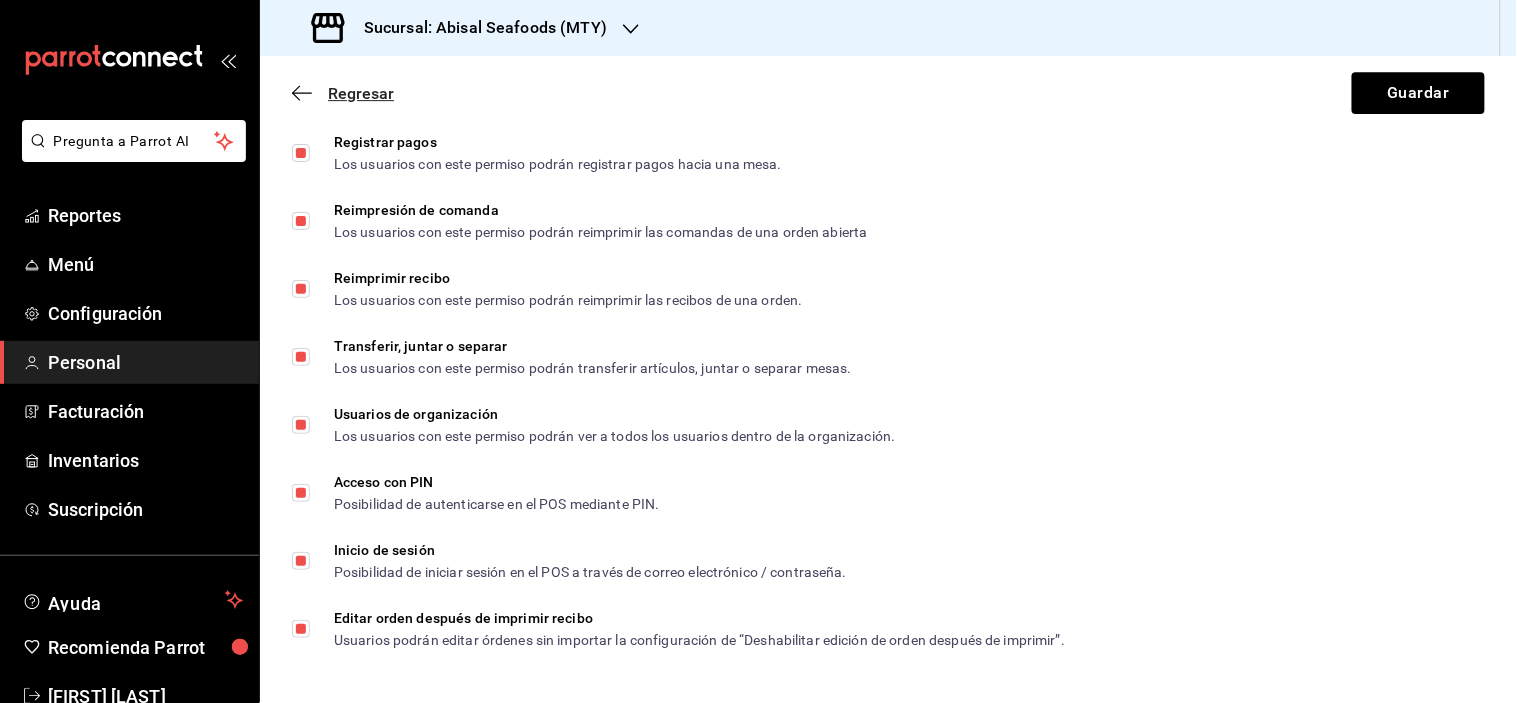 click on "Regresar" at bounding box center [361, 93] 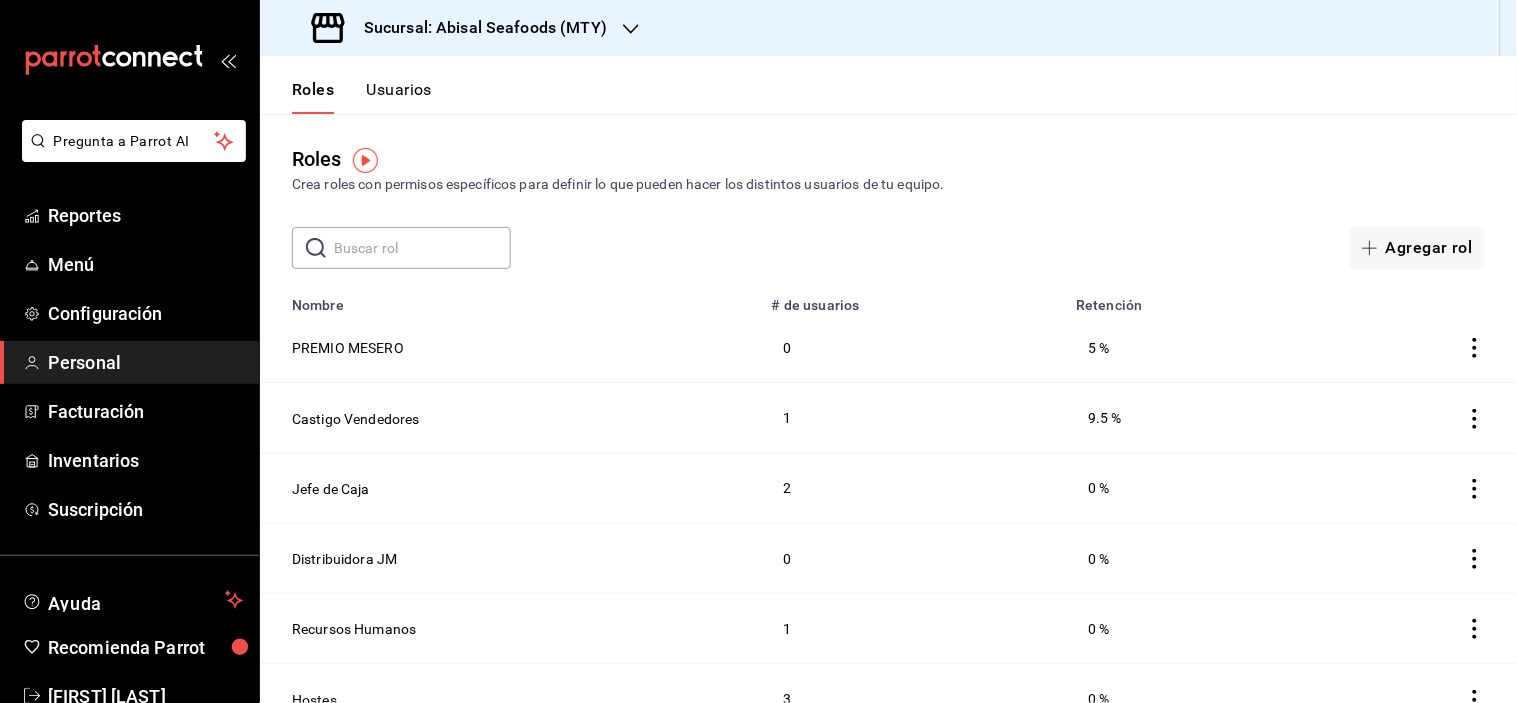 scroll, scrollTop: 0, scrollLeft: 0, axis: both 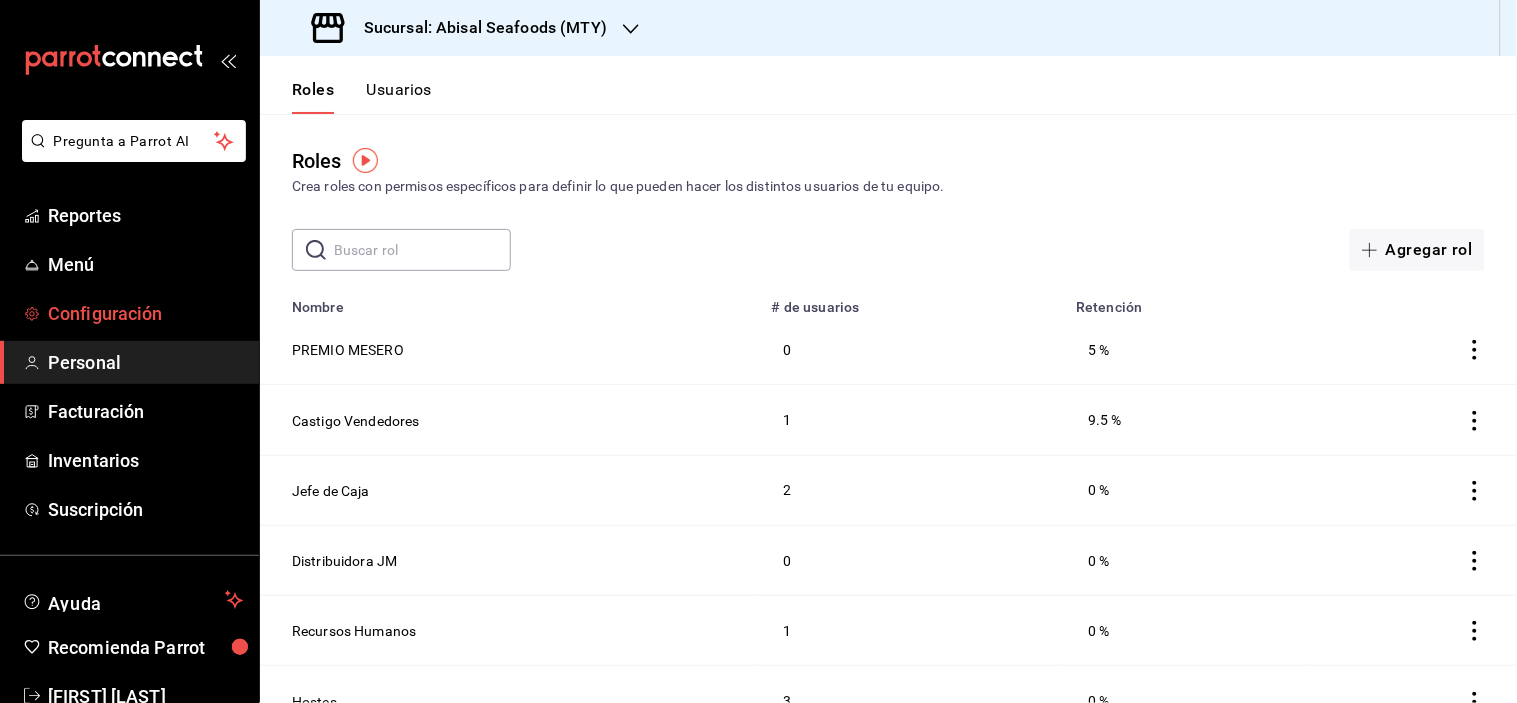 click on "Configuración" at bounding box center [145, 313] 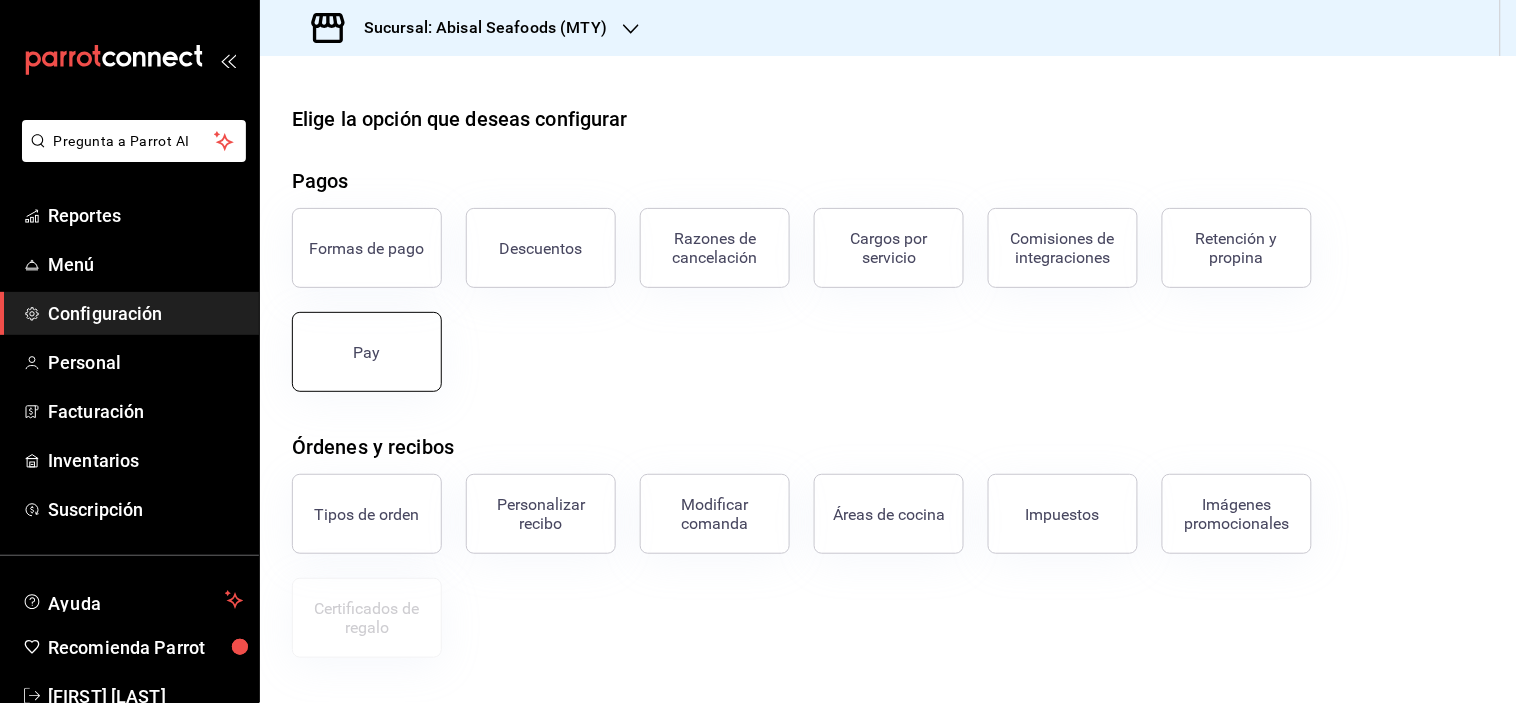 click on "Pay" at bounding box center (367, 352) 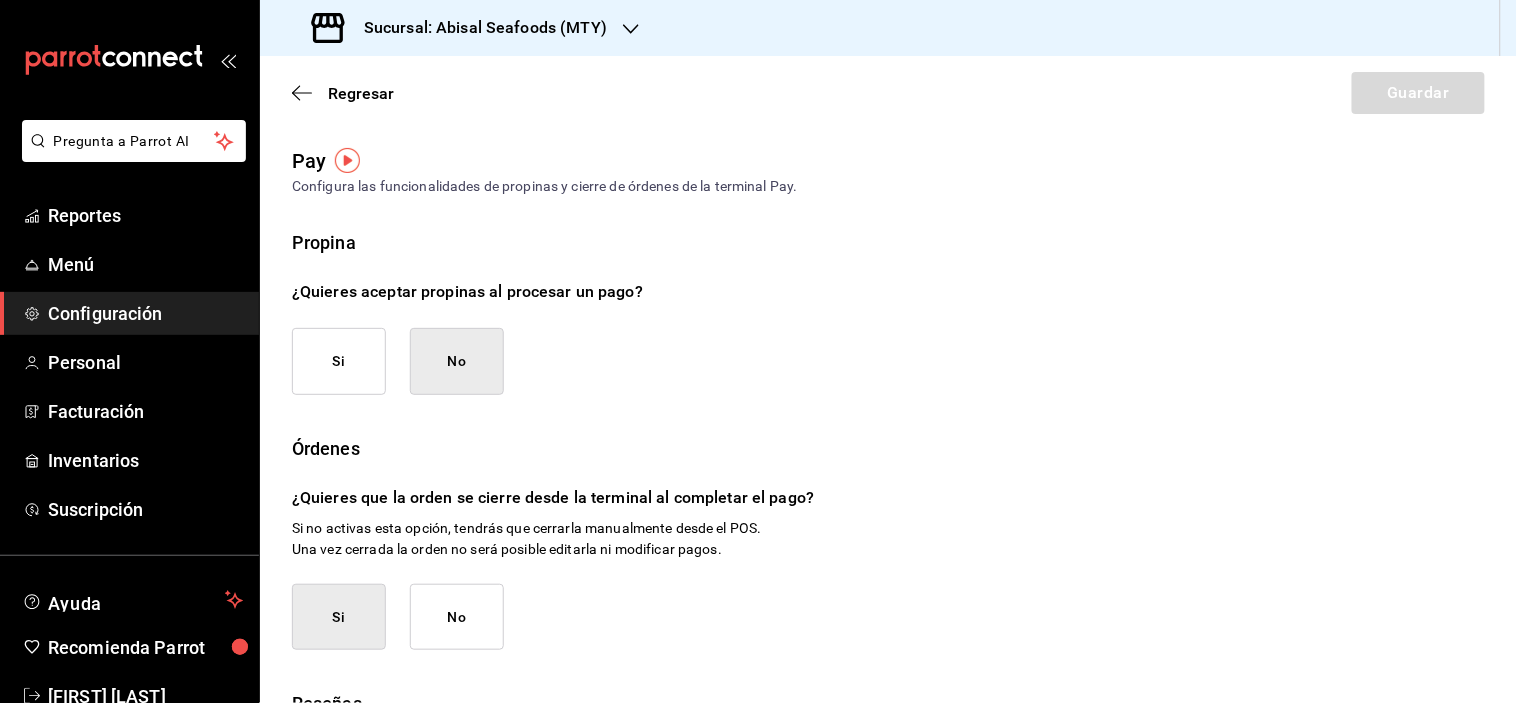 click on "Si" at bounding box center [339, 361] 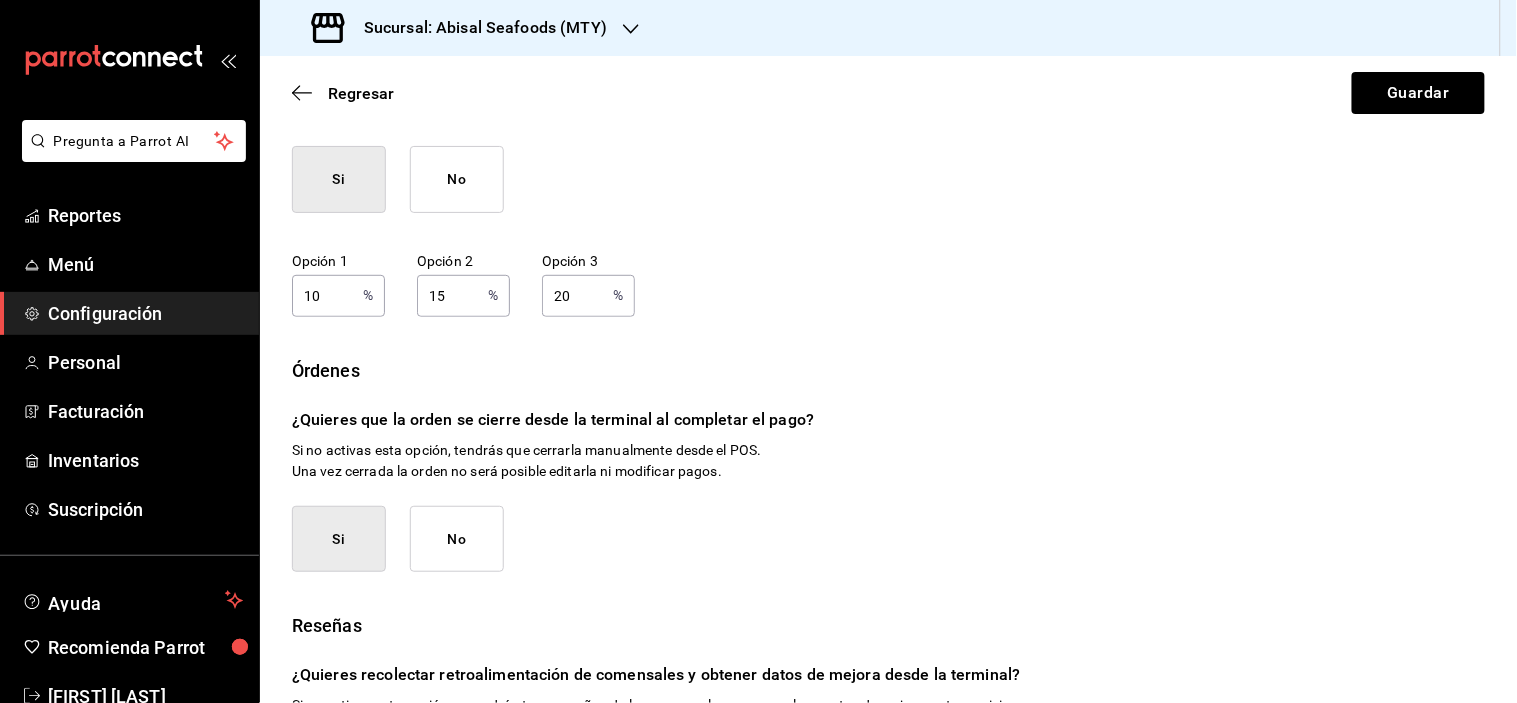 scroll, scrollTop: 222, scrollLeft: 0, axis: vertical 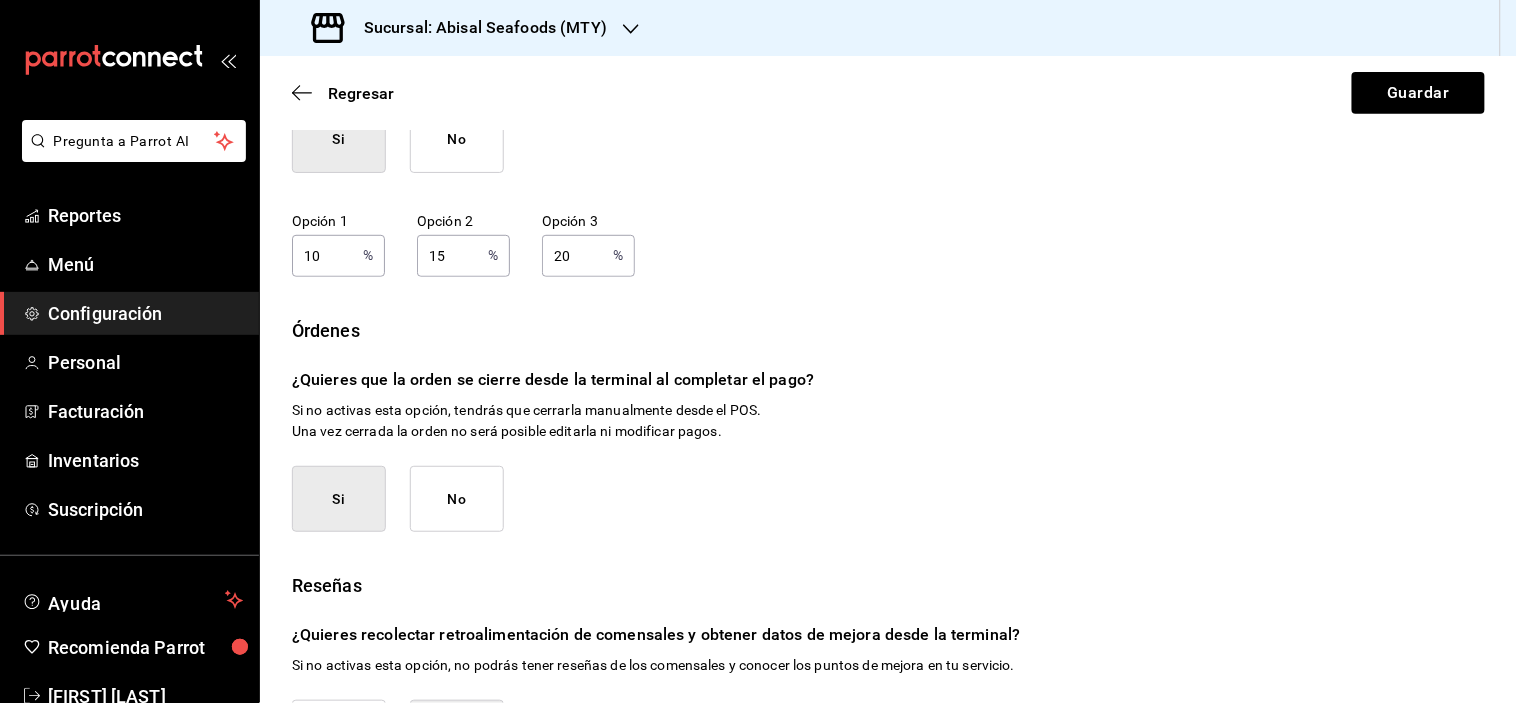 click on "Si" at bounding box center [339, 499] 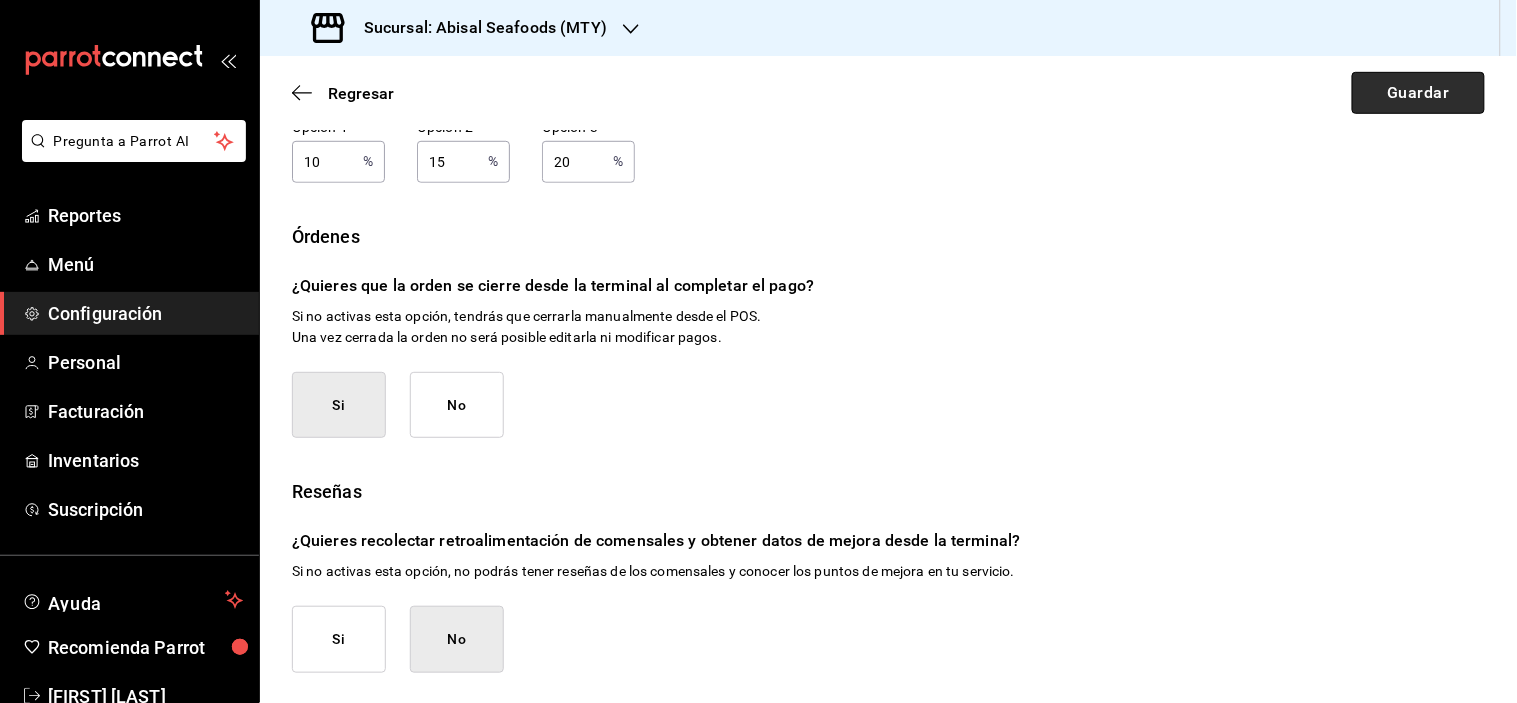 click on "Guardar" at bounding box center (1418, 93) 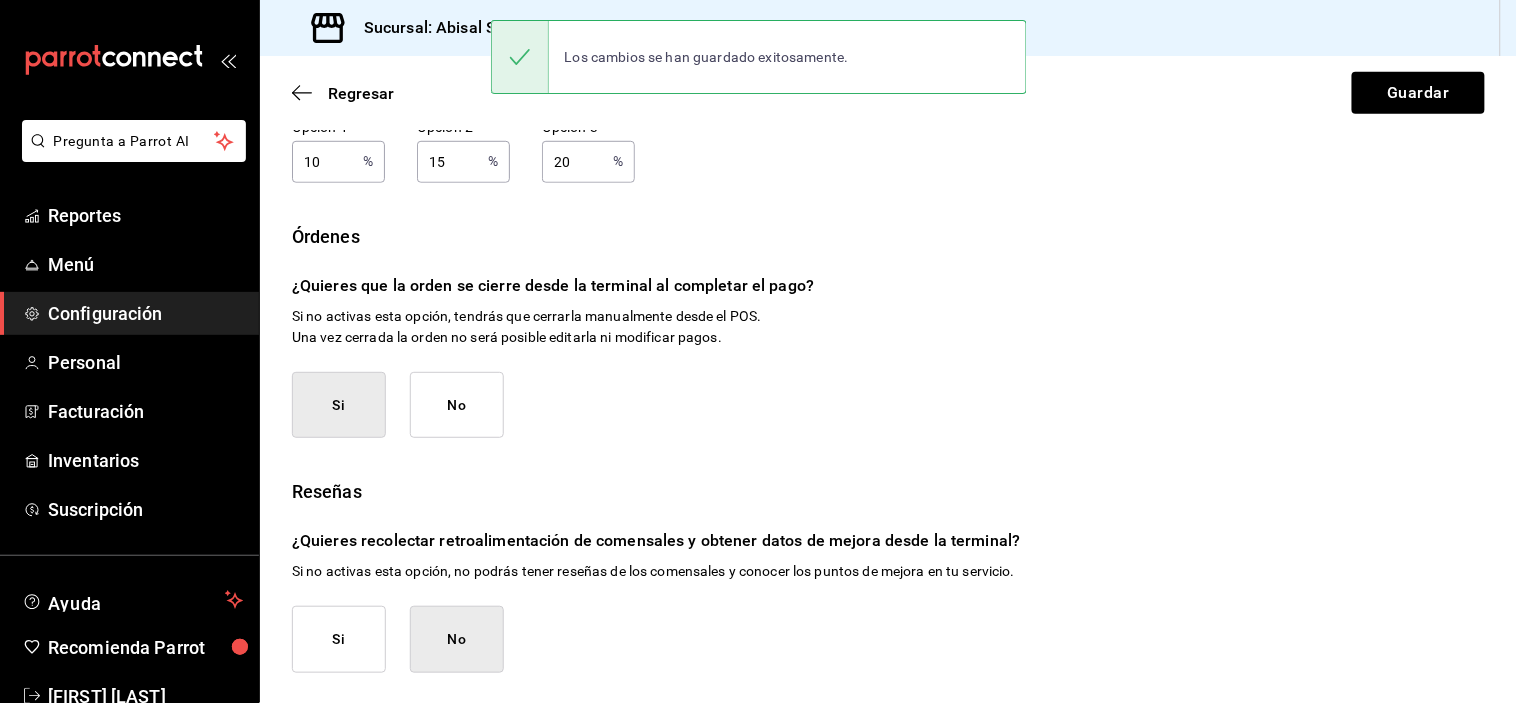 click on "Órdenes ¿Quieres que la orden se cierre desde la terminal al completar el pago? Si no activas esta opción, tendrás que cerrarla manualmente desde el POS.
Una vez cerrada la orden no será posible editarla ni modificar pagos. Si No" at bounding box center (888, 331) 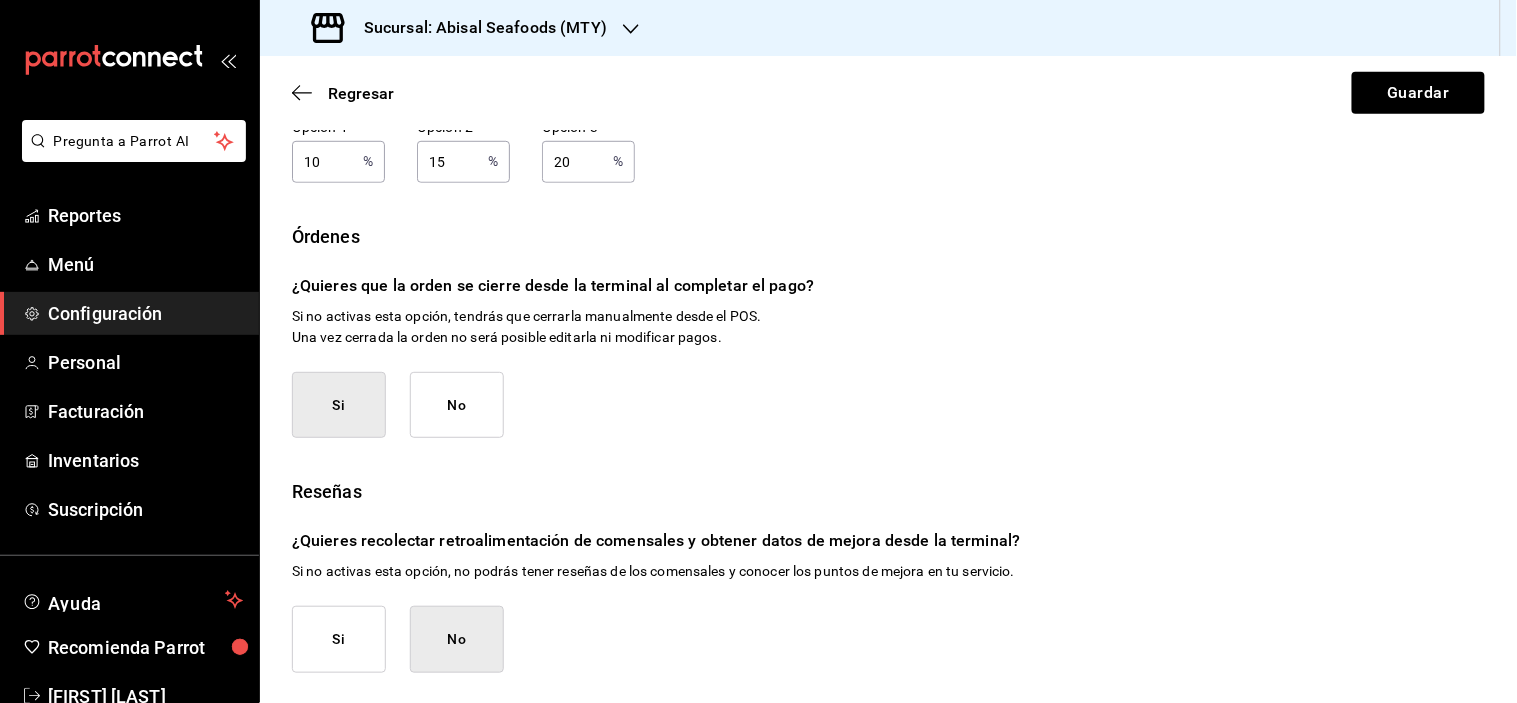 click on "Sucursal: Abisal Seafoods (MTY)" at bounding box center [477, 28] 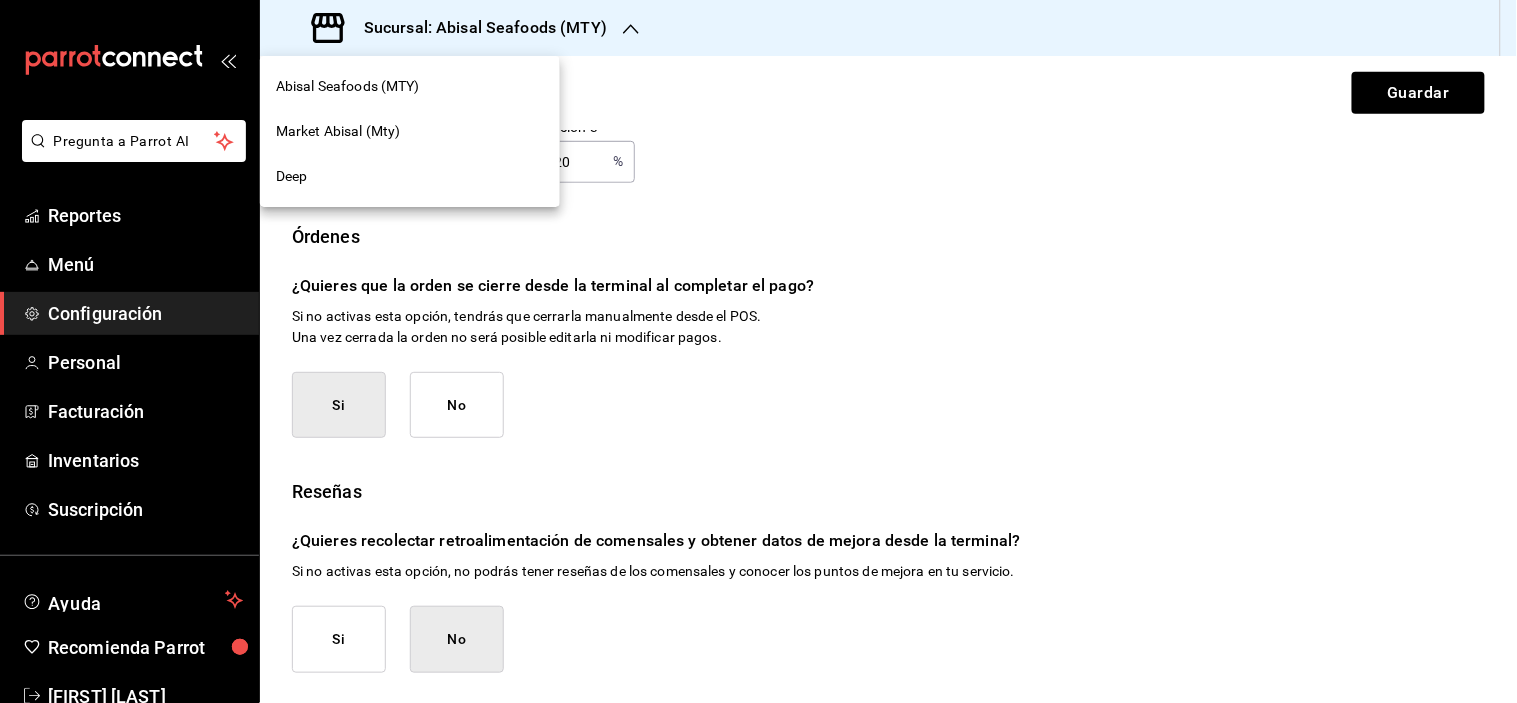 click on "Market Abisal (Mty)" at bounding box center [338, 131] 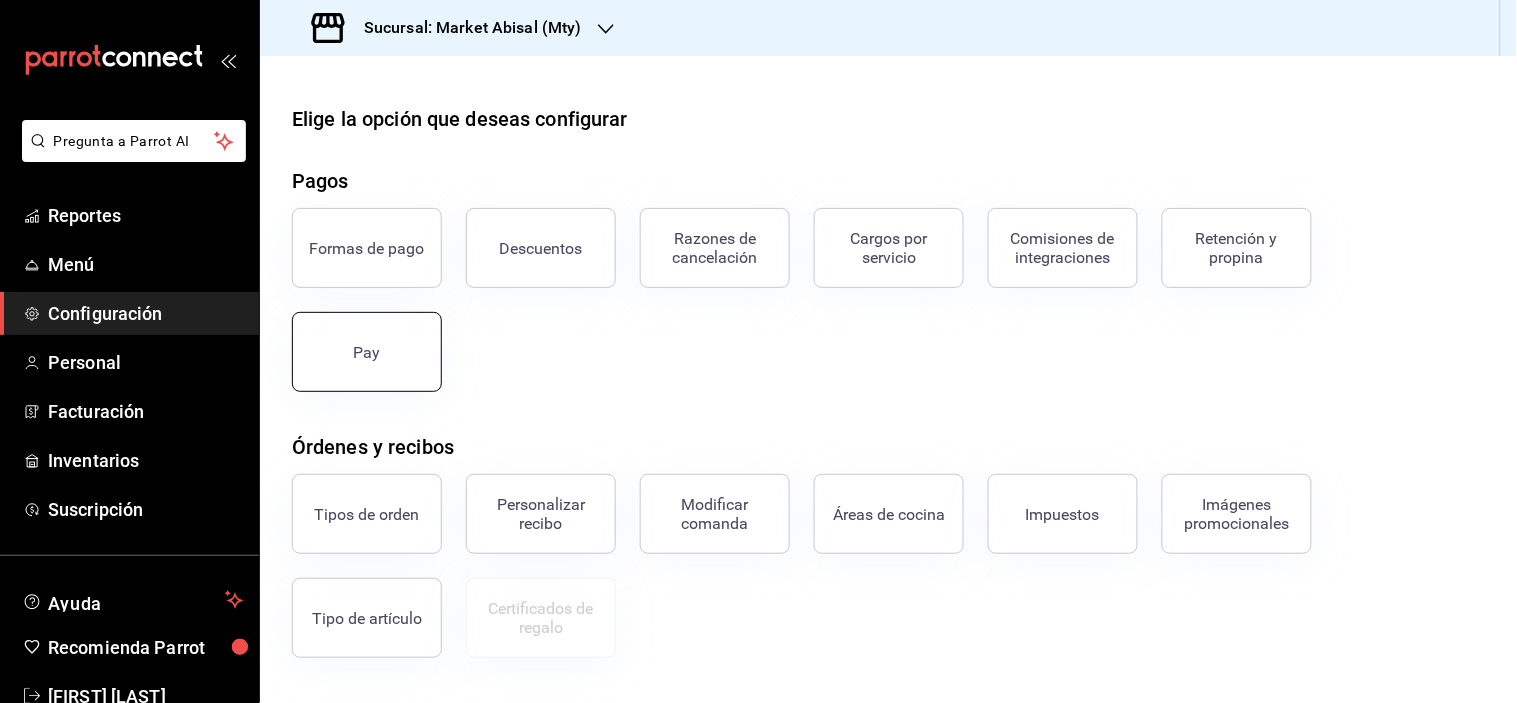click on "Pay" at bounding box center (367, 352) 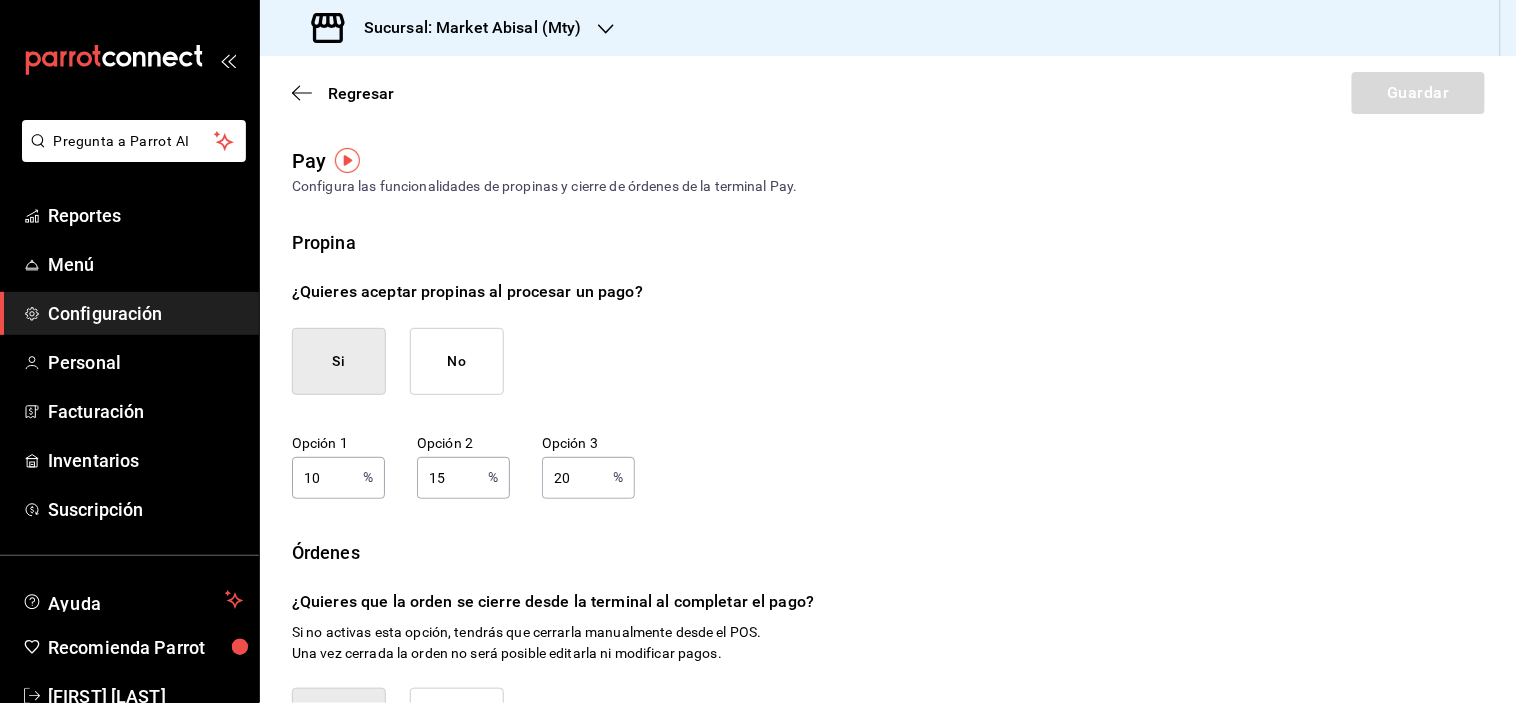 click on "No" at bounding box center [457, 361] 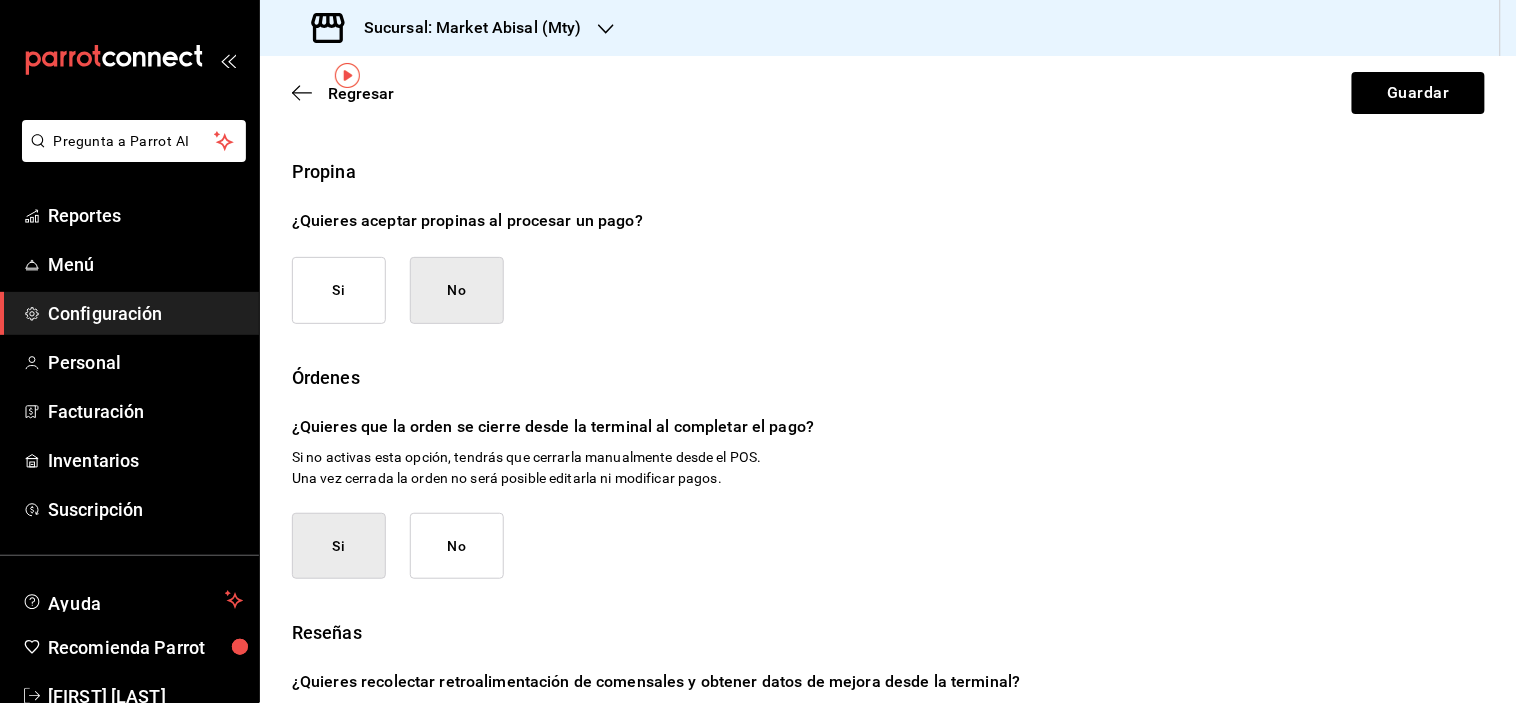 scroll, scrollTop: 111, scrollLeft: 0, axis: vertical 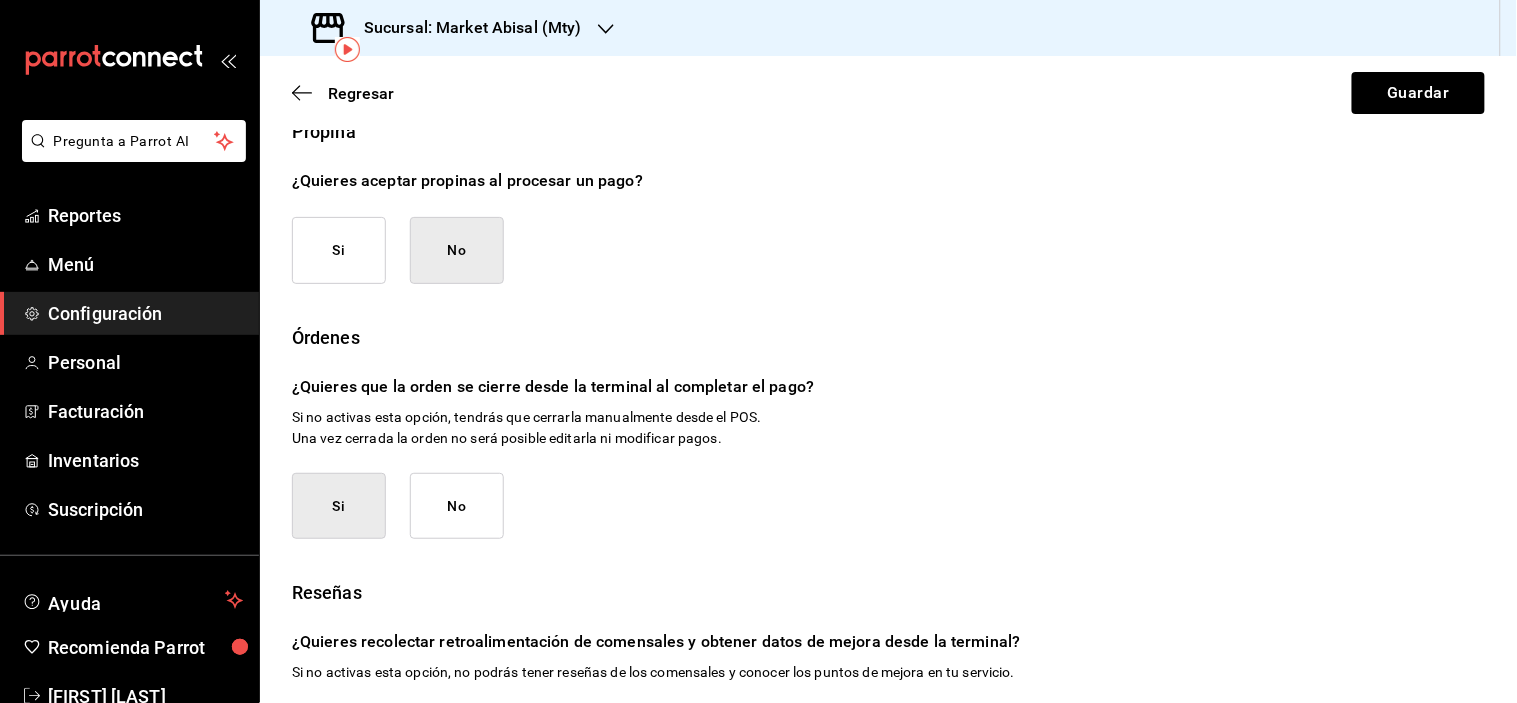 click on "Si" at bounding box center [339, 506] 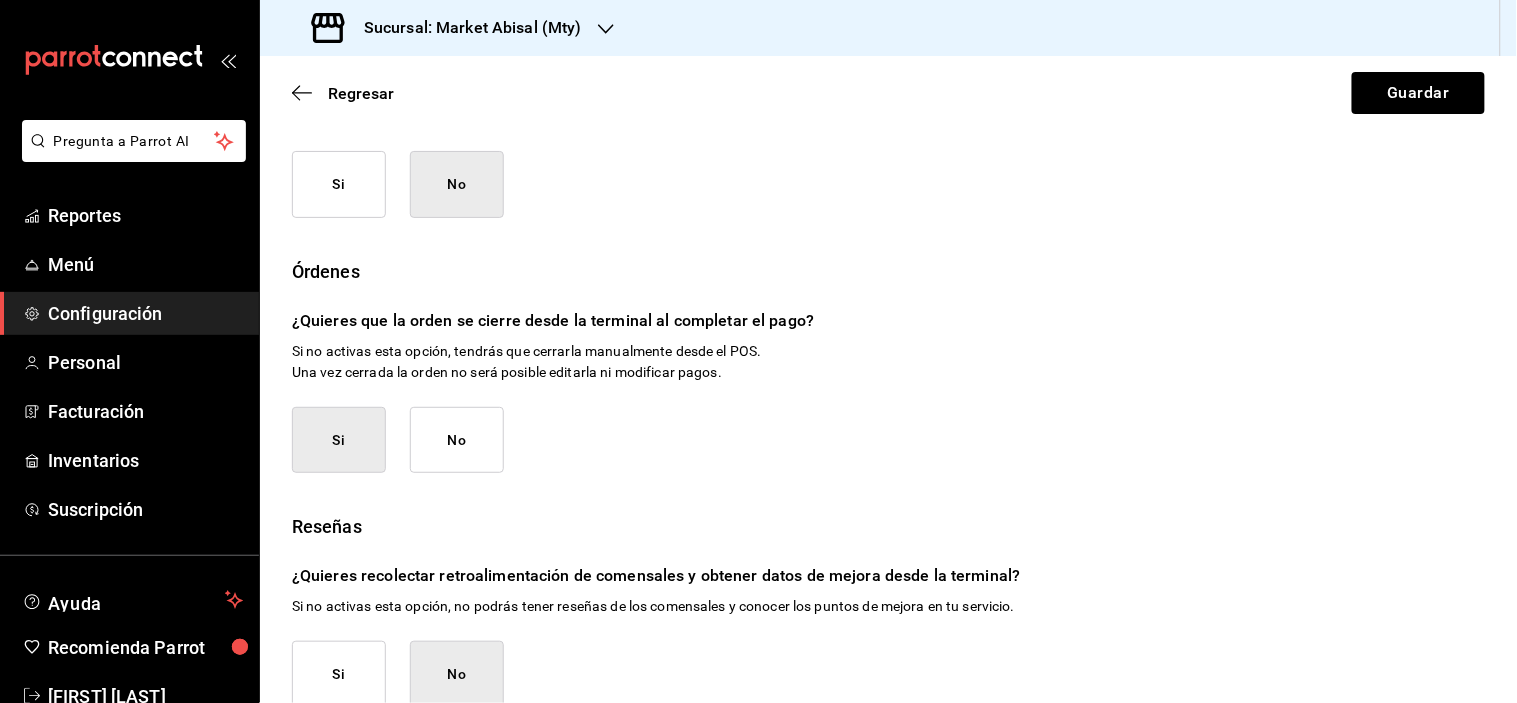 scroll, scrollTop: 213, scrollLeft: 0, axis: vertical 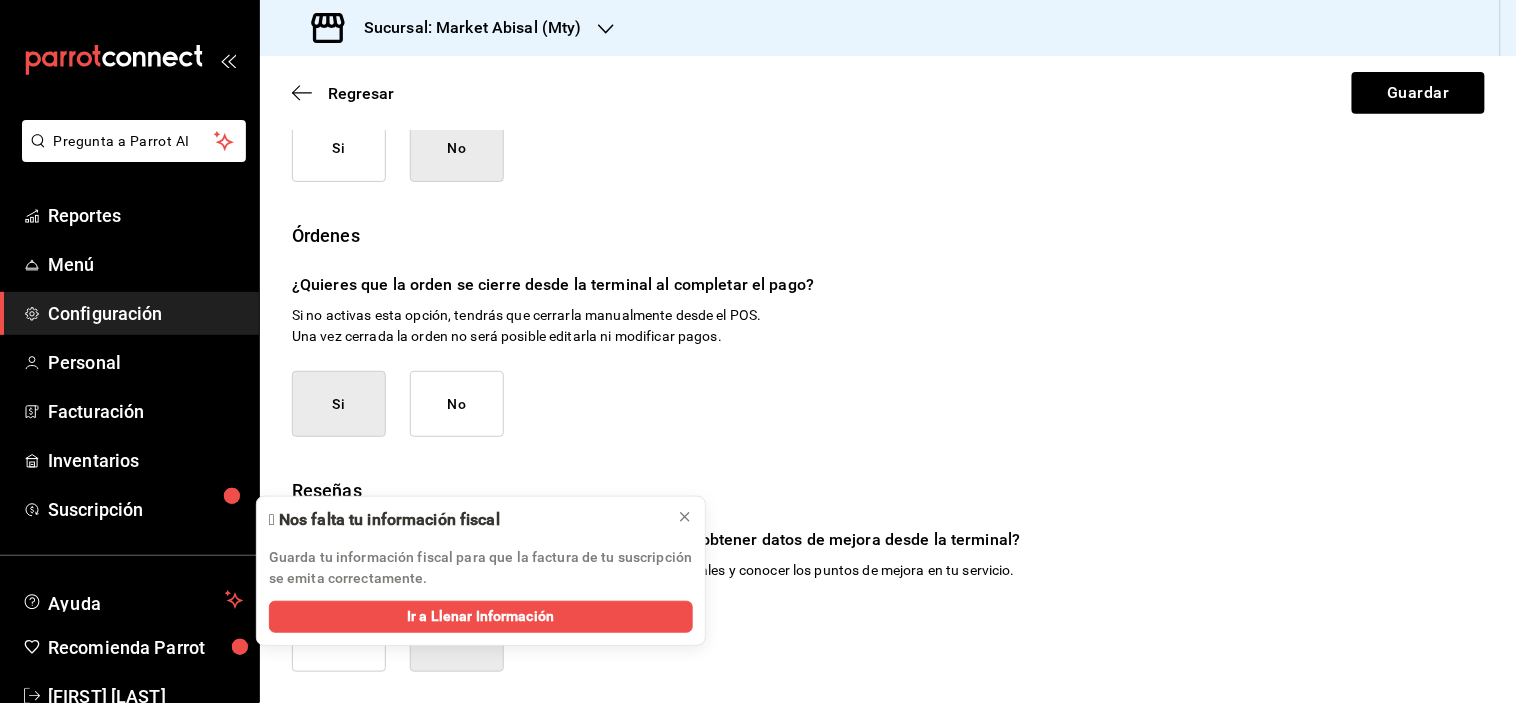 click on "No" at bounding box center [457, 638] 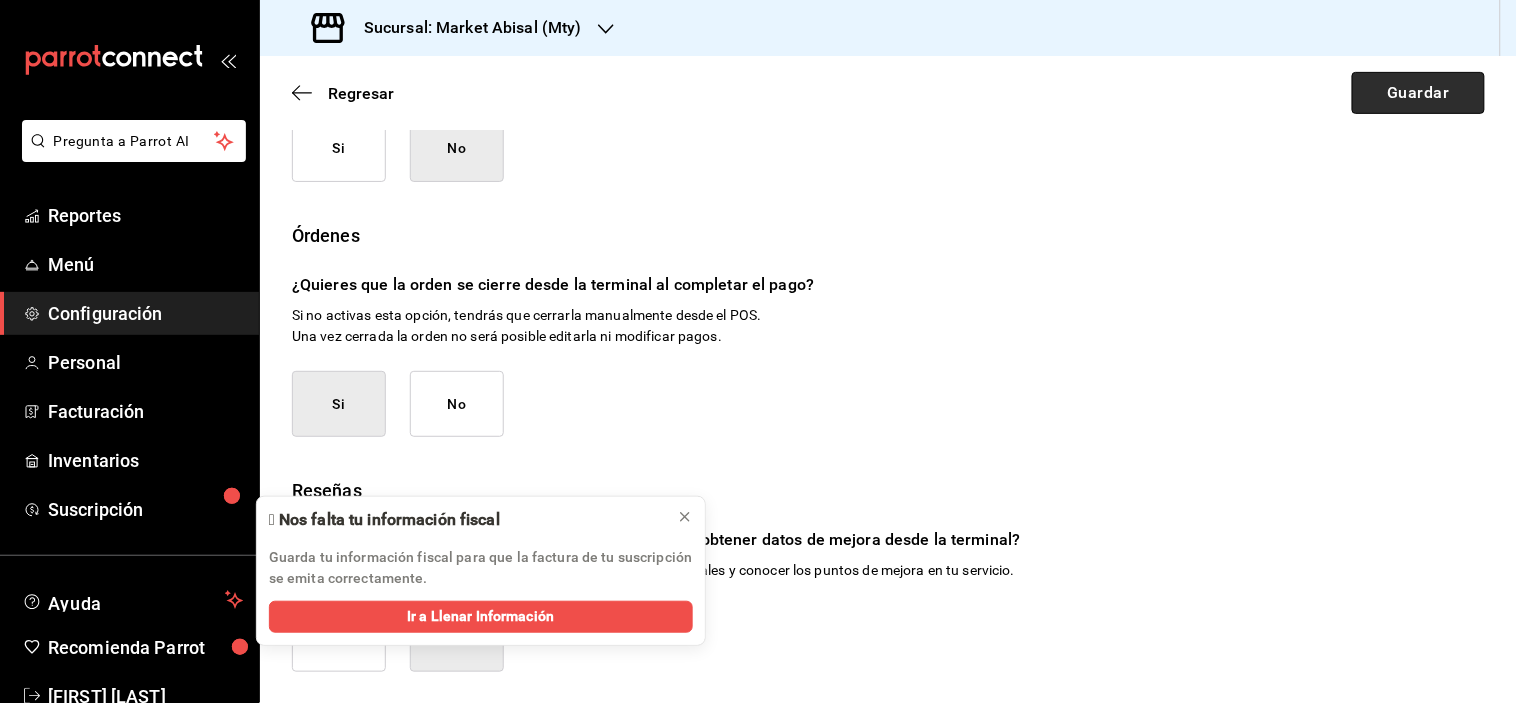 click on "Guardar" at bounding box center (1418, 93) 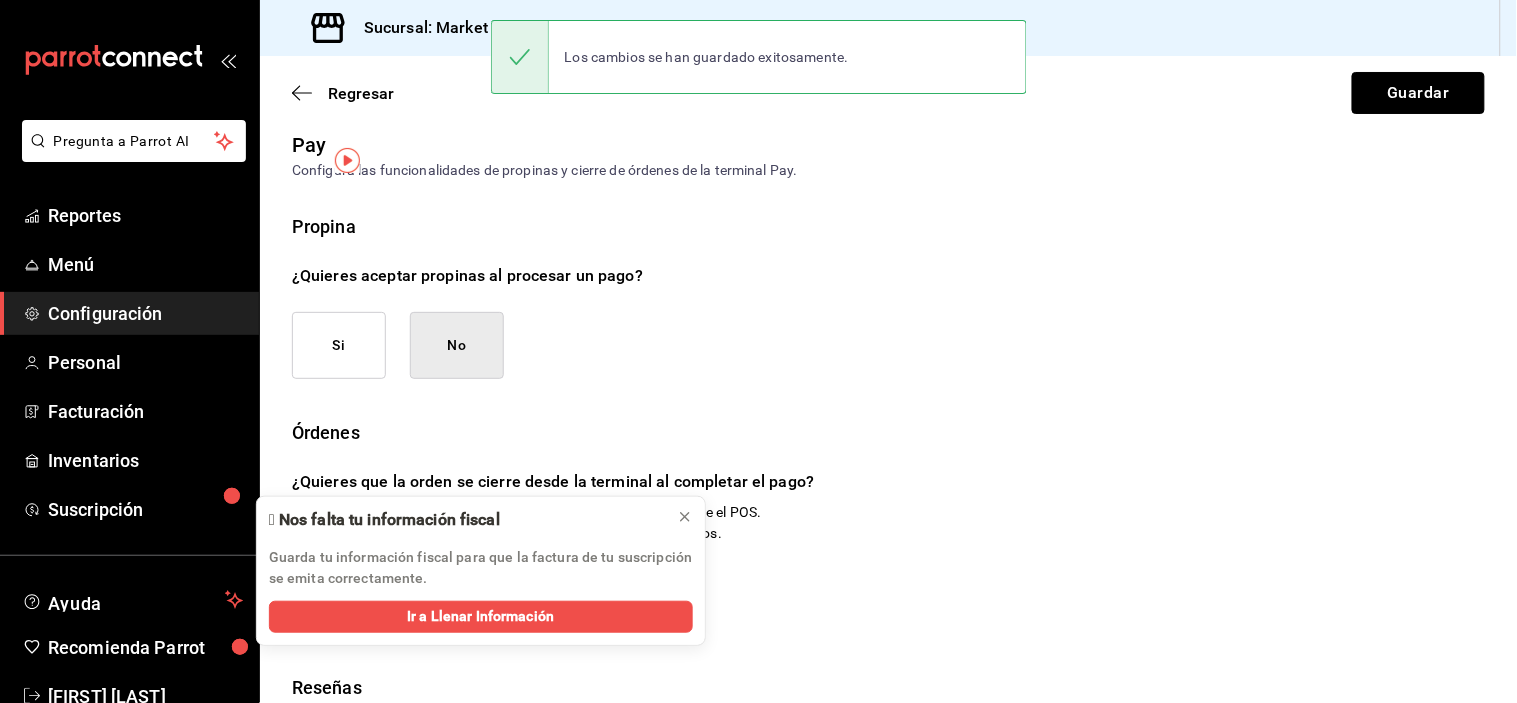 scroll, scrollTop: 0, scrollLeft: 0, axis: both 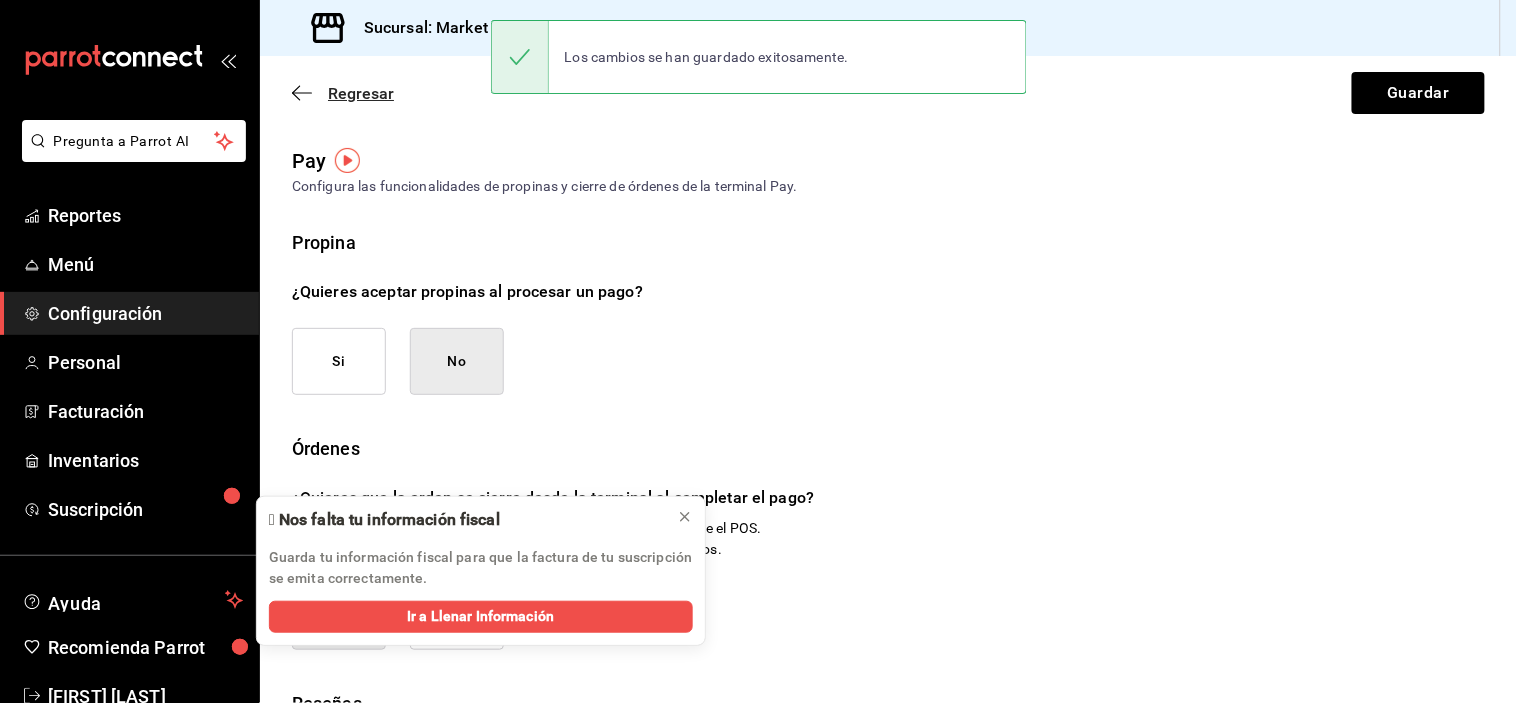 click on "Regresar" at bounding box center [361, 93] 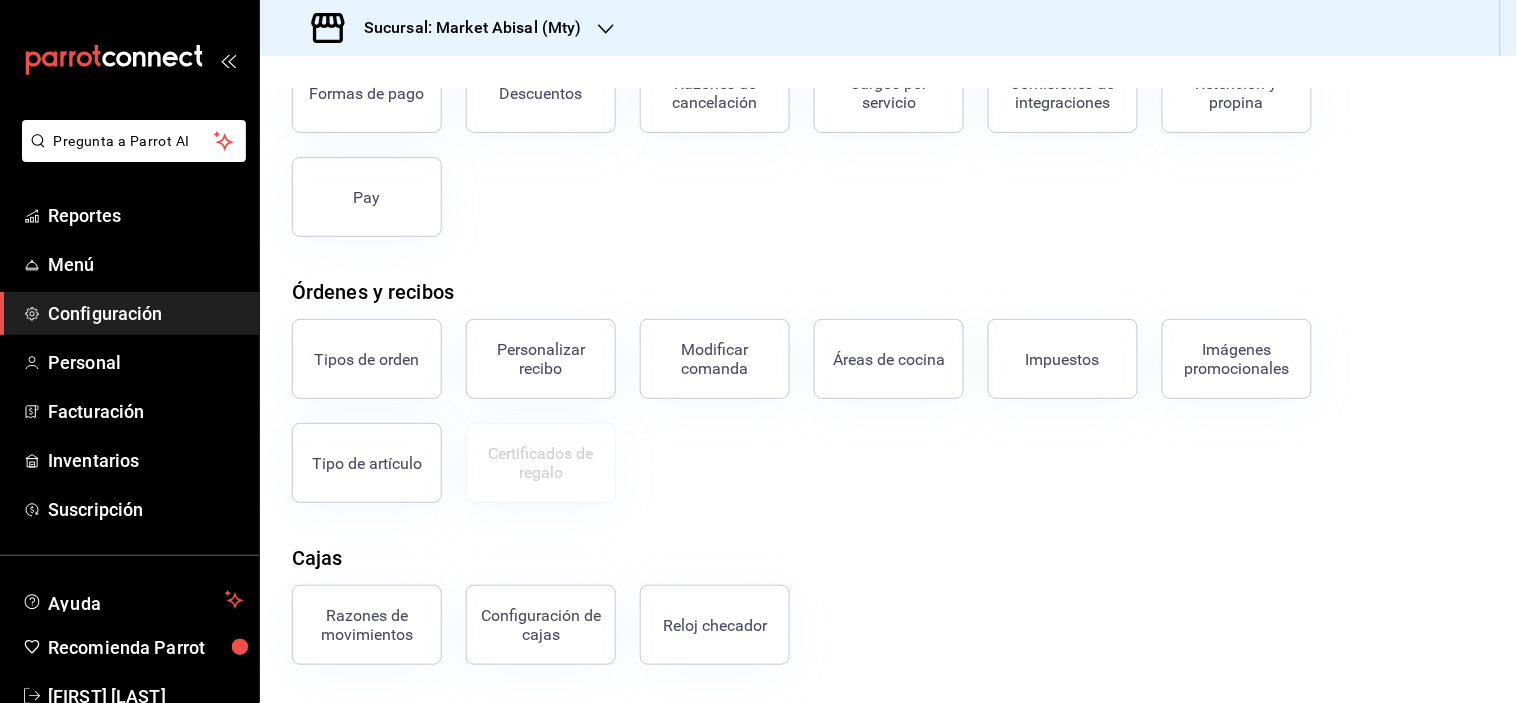 scroll, scrollTop: 0, scrollLeft: 0, axis: both 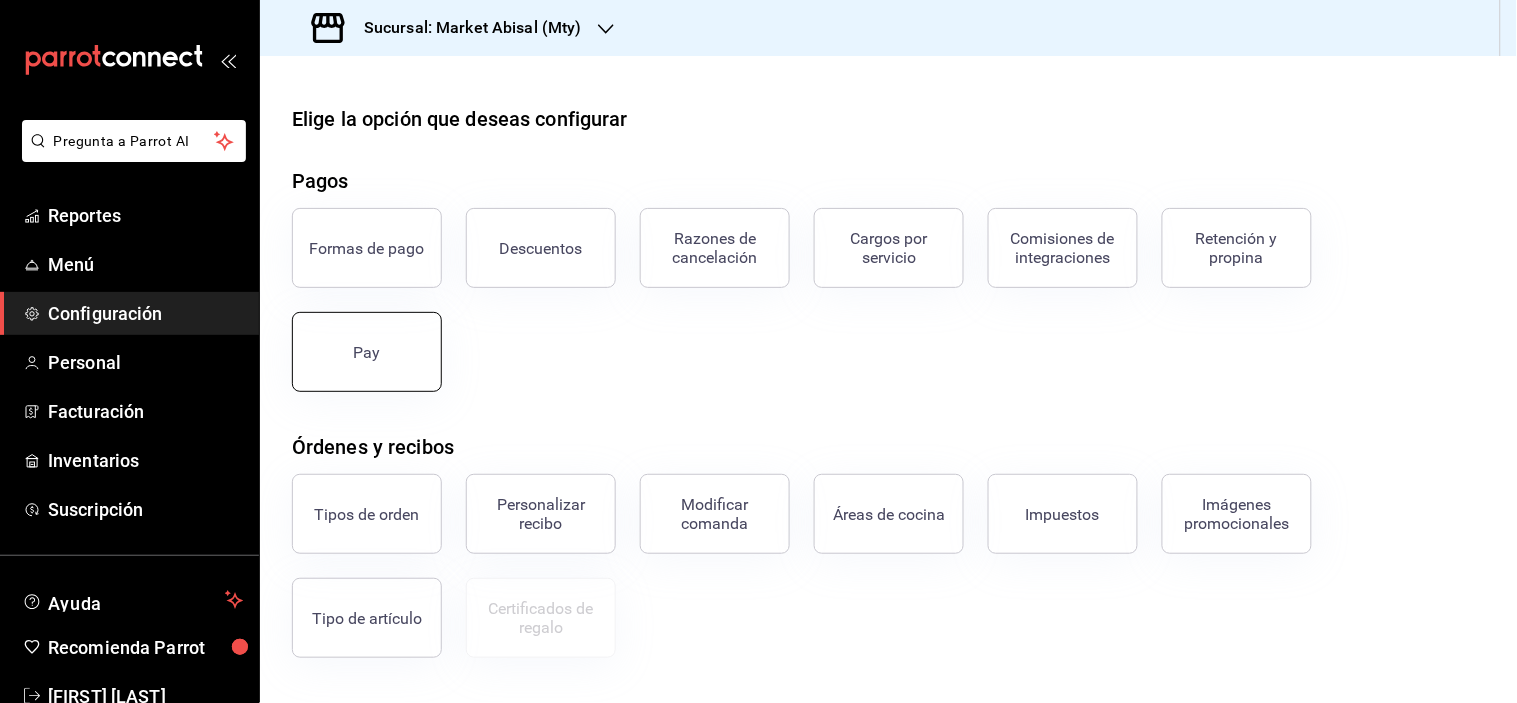 click on "Pay" at bounding box center [367, 352] 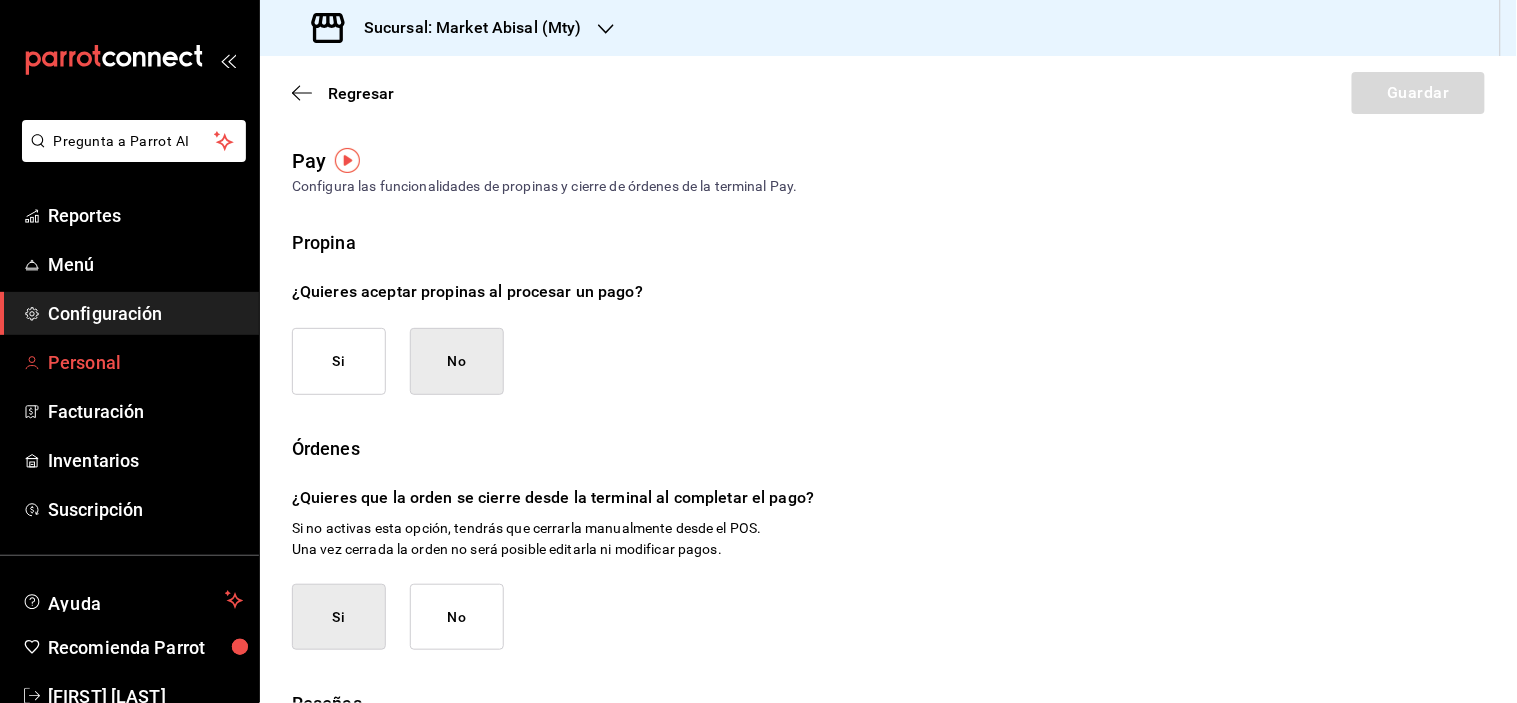 click on "Personal" at bounding box center [145, 362] 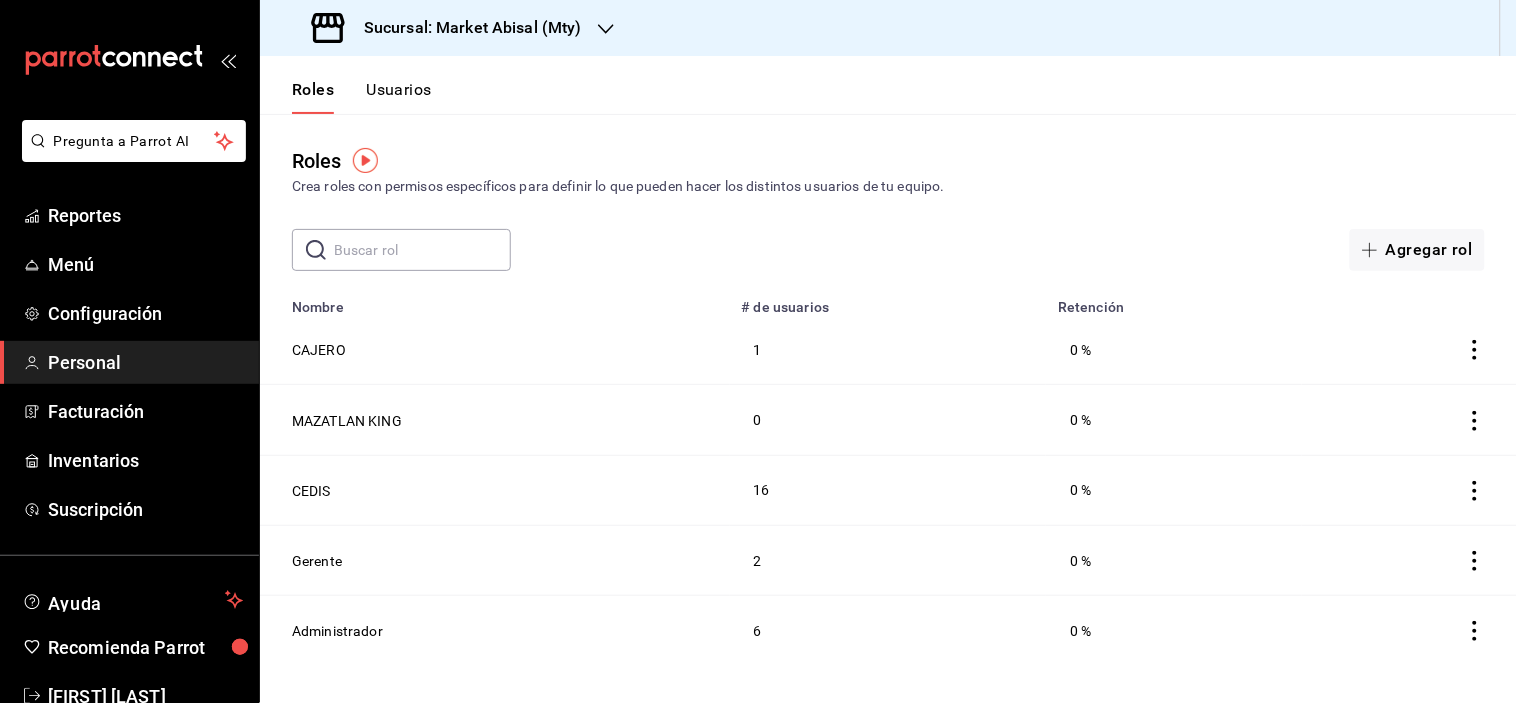 click 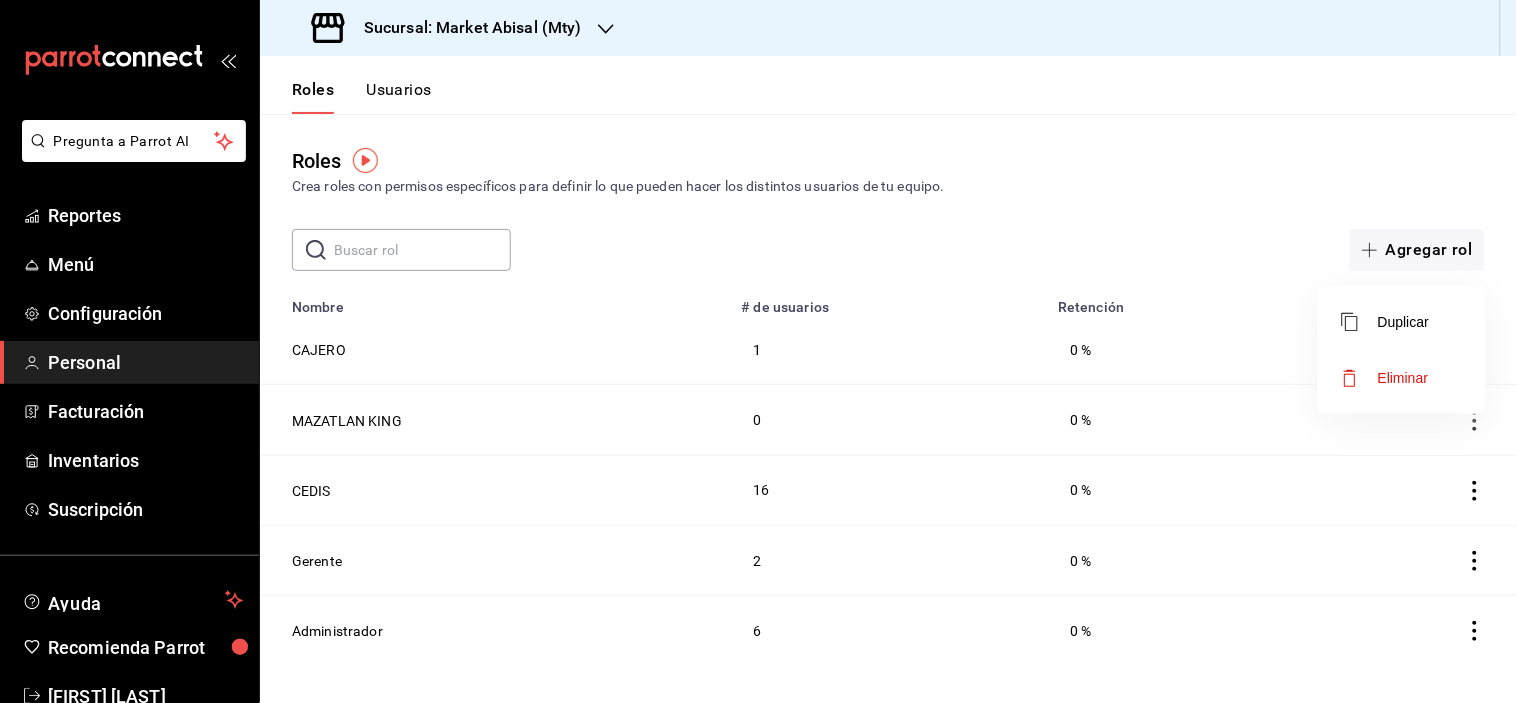 drag, startPoint x: 1030, startPoint y: 252, endPoint x: 977, endPoint y: 257, distance: 53.235325 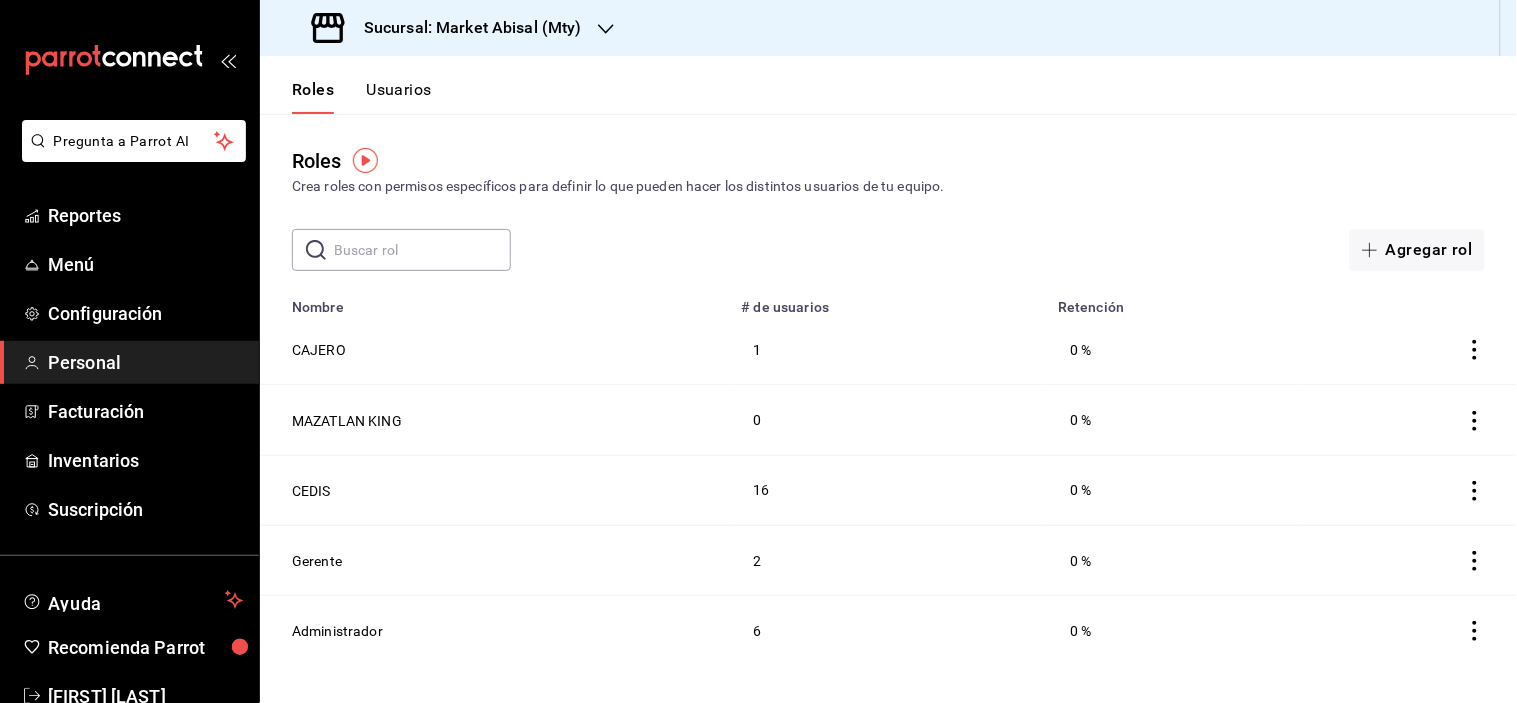 click on "Usuarios" at bounding box center (399, 97) 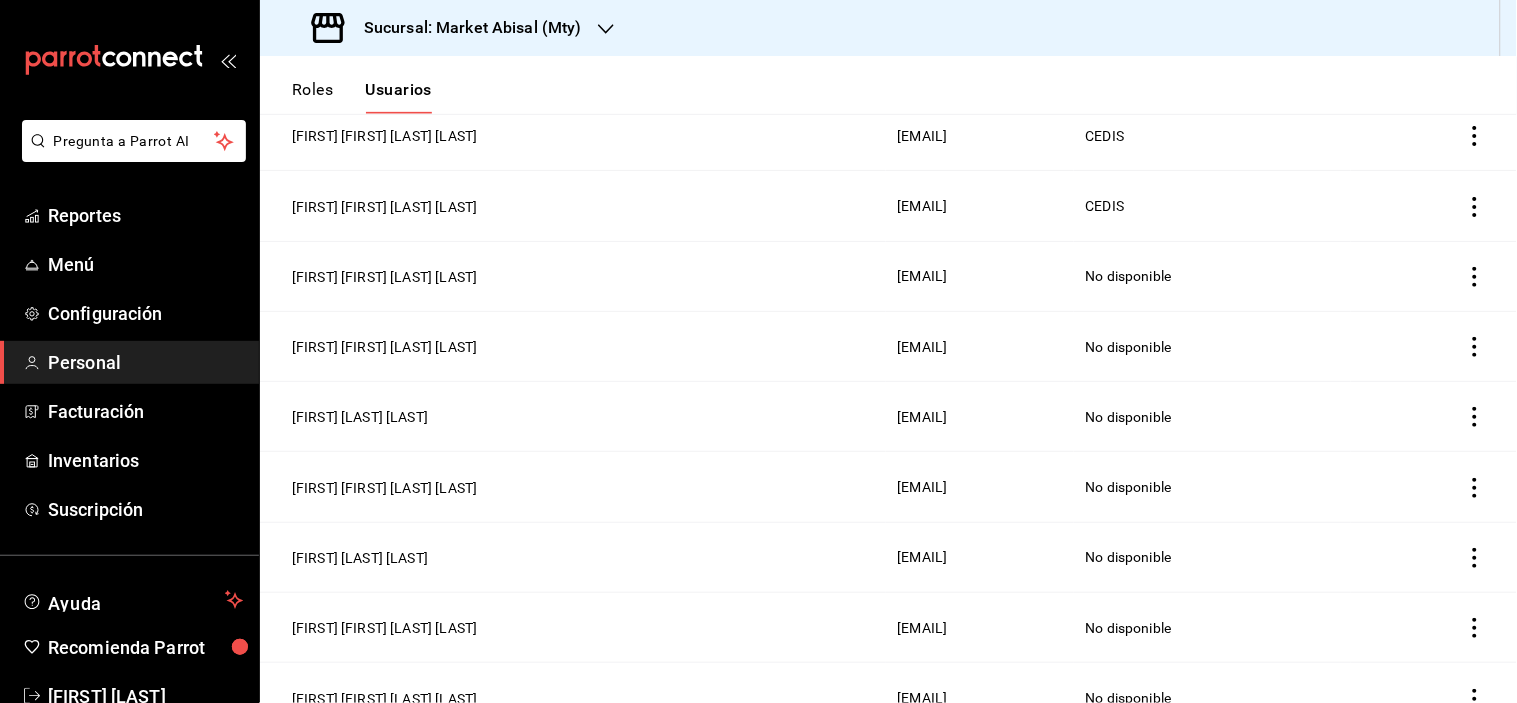 scroll, scrollTop: 0, scrollLeft: 0, axis: both 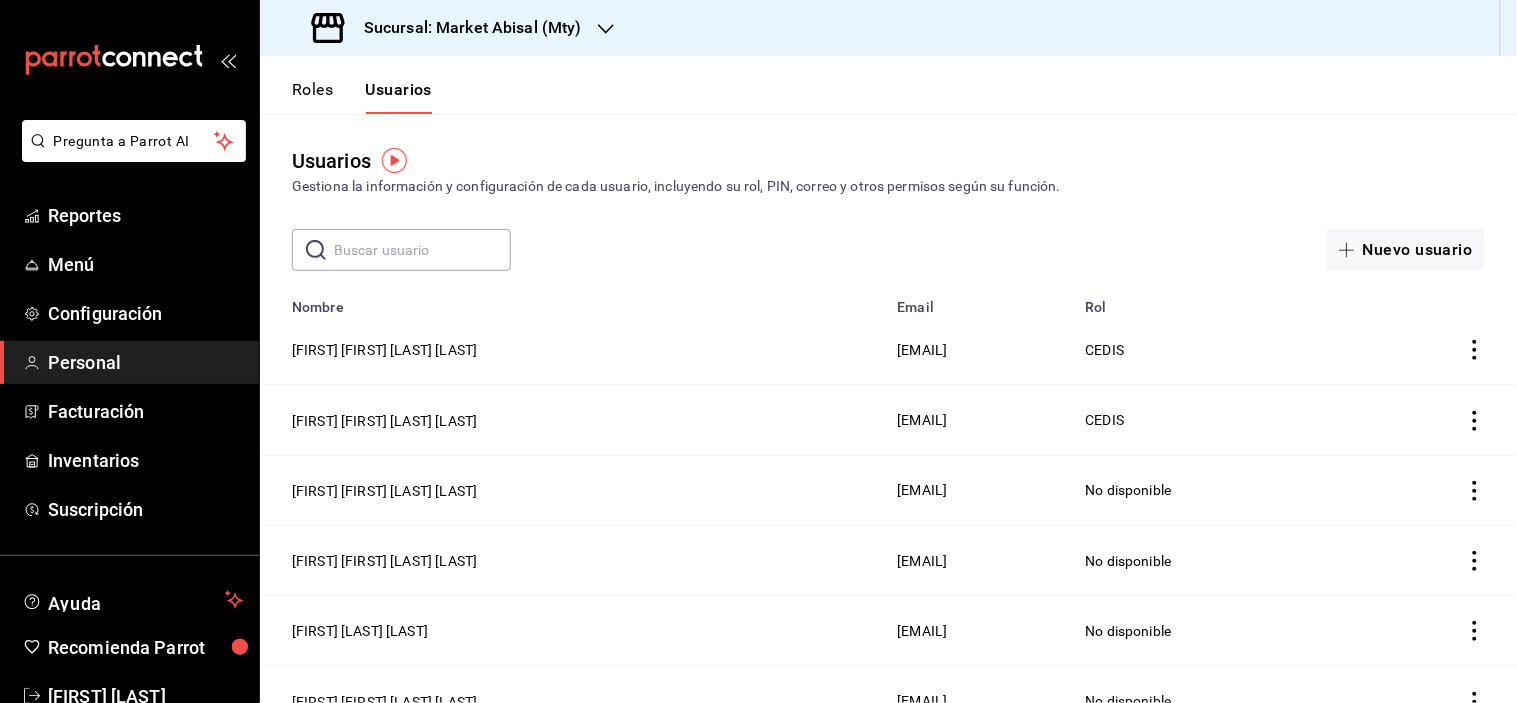 click at bounding box center [422, 250] 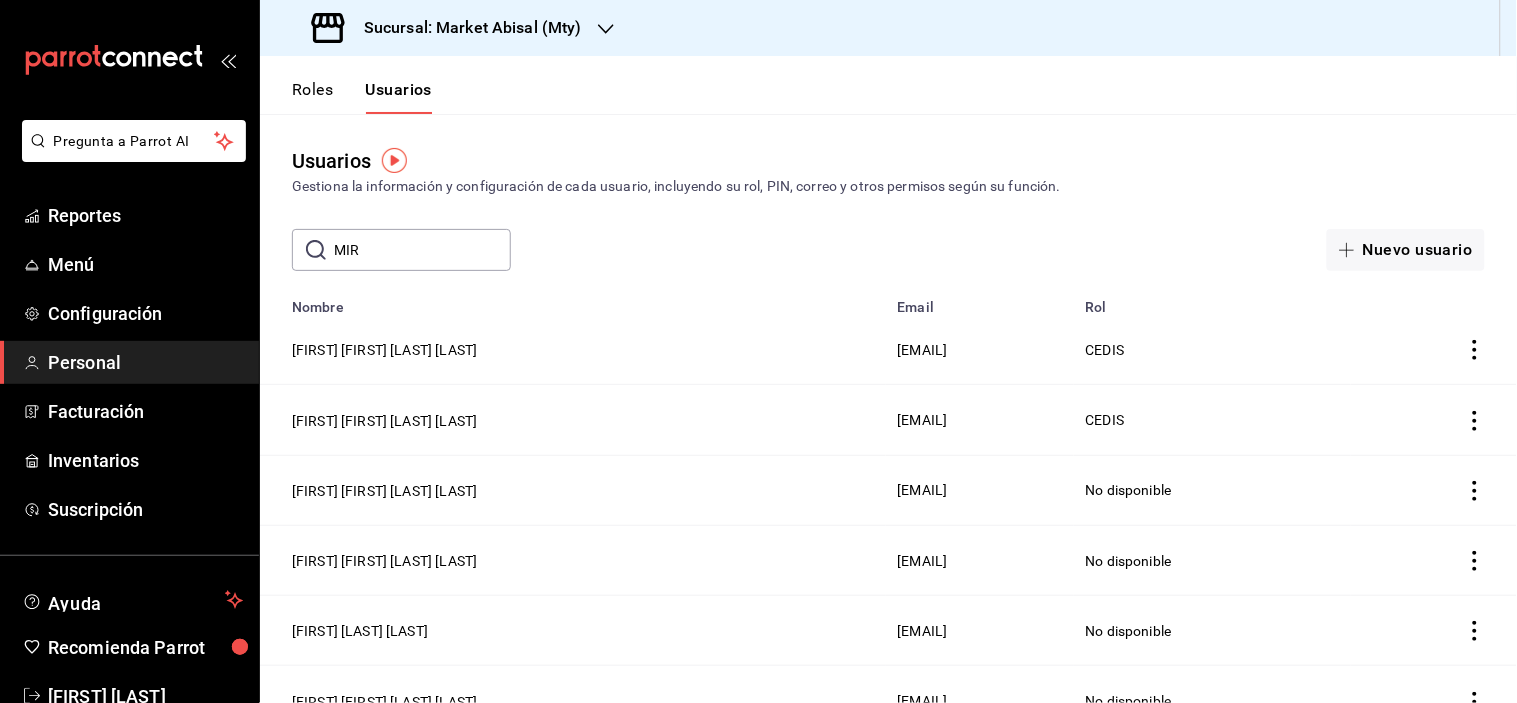 type on "MIR" 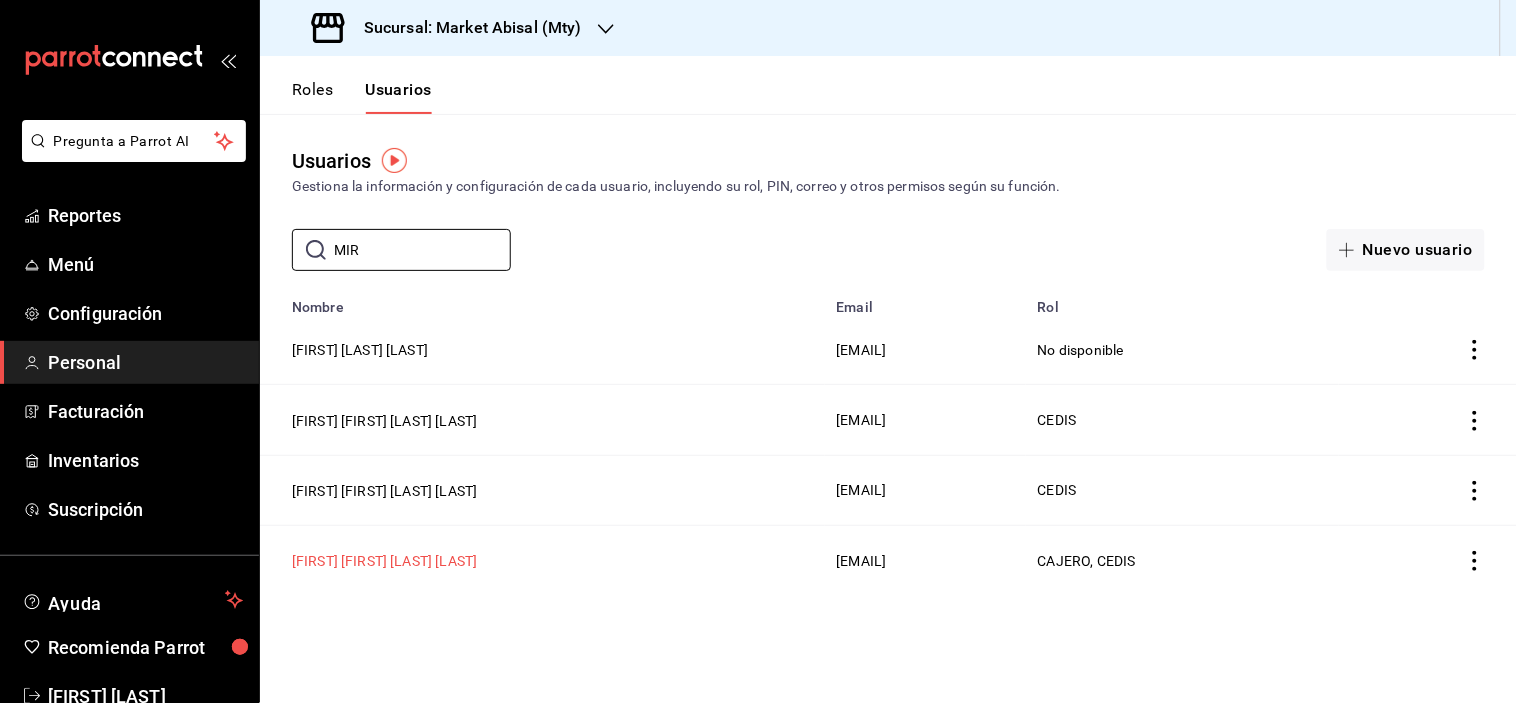 click on "[FIRST] [FIRST] [LAST] [LAST]" at bounding box center [384, 561] 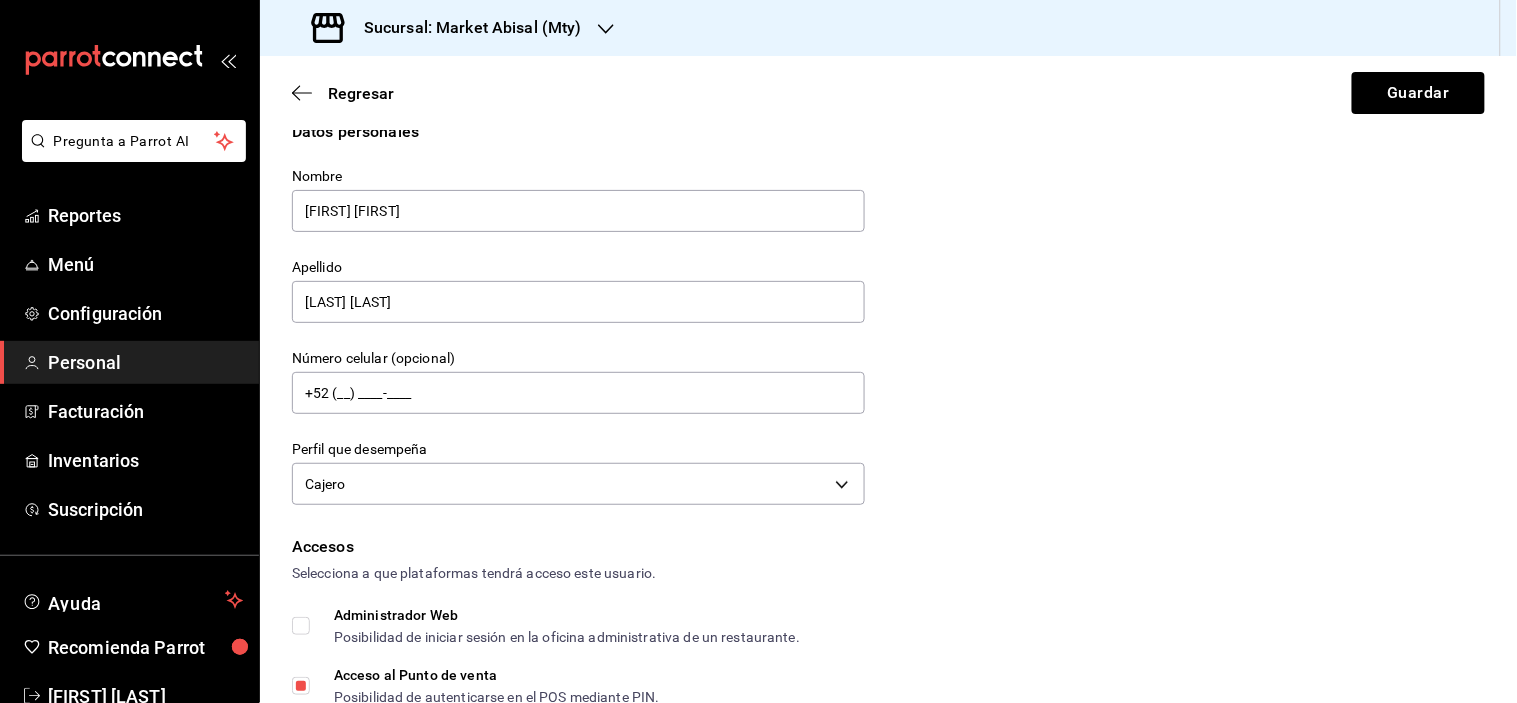 scroll, scrollTop: 0, scrollLeft: 0, axis: both 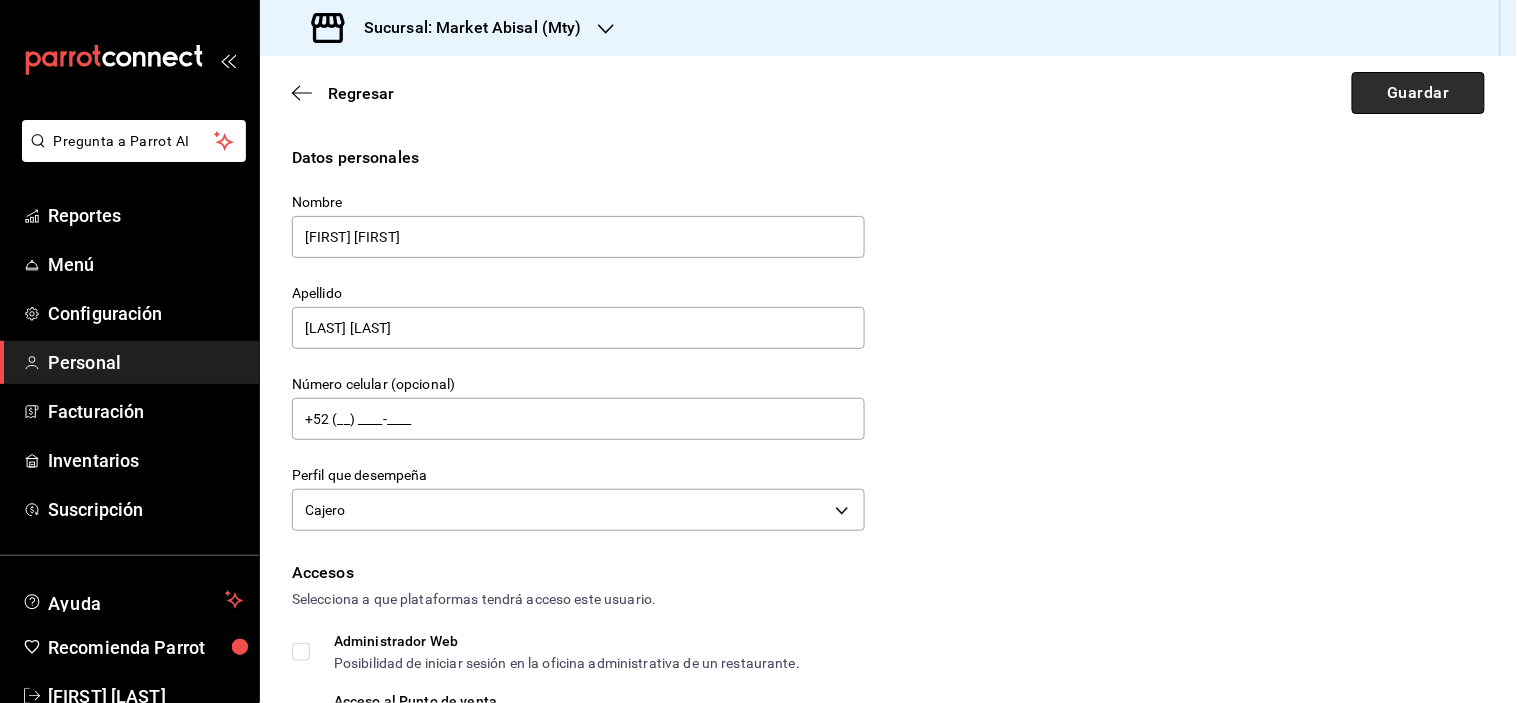 click on "Guardar" at bounding box center [1418, 93] 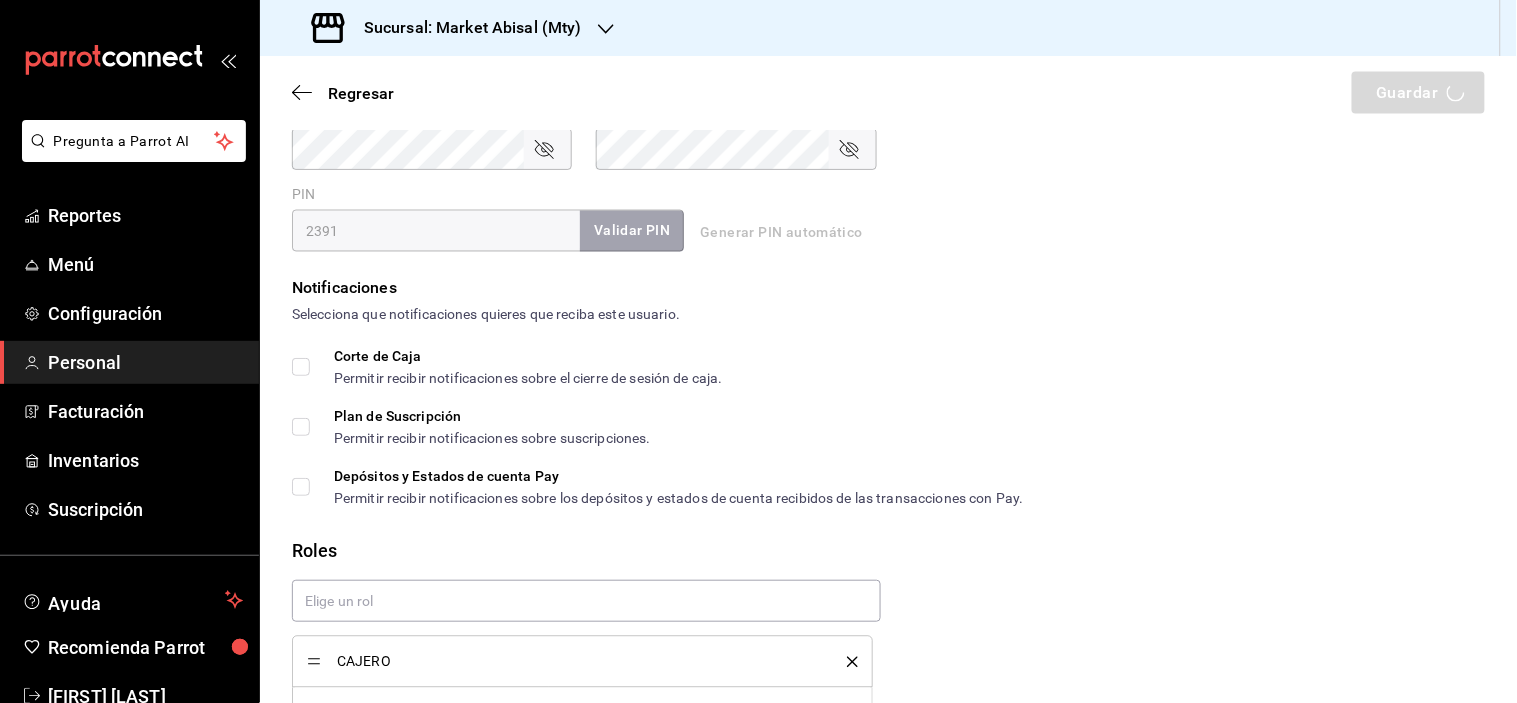 scroll, scrollTop: 952, scrollLeft: 0, axis: vertical 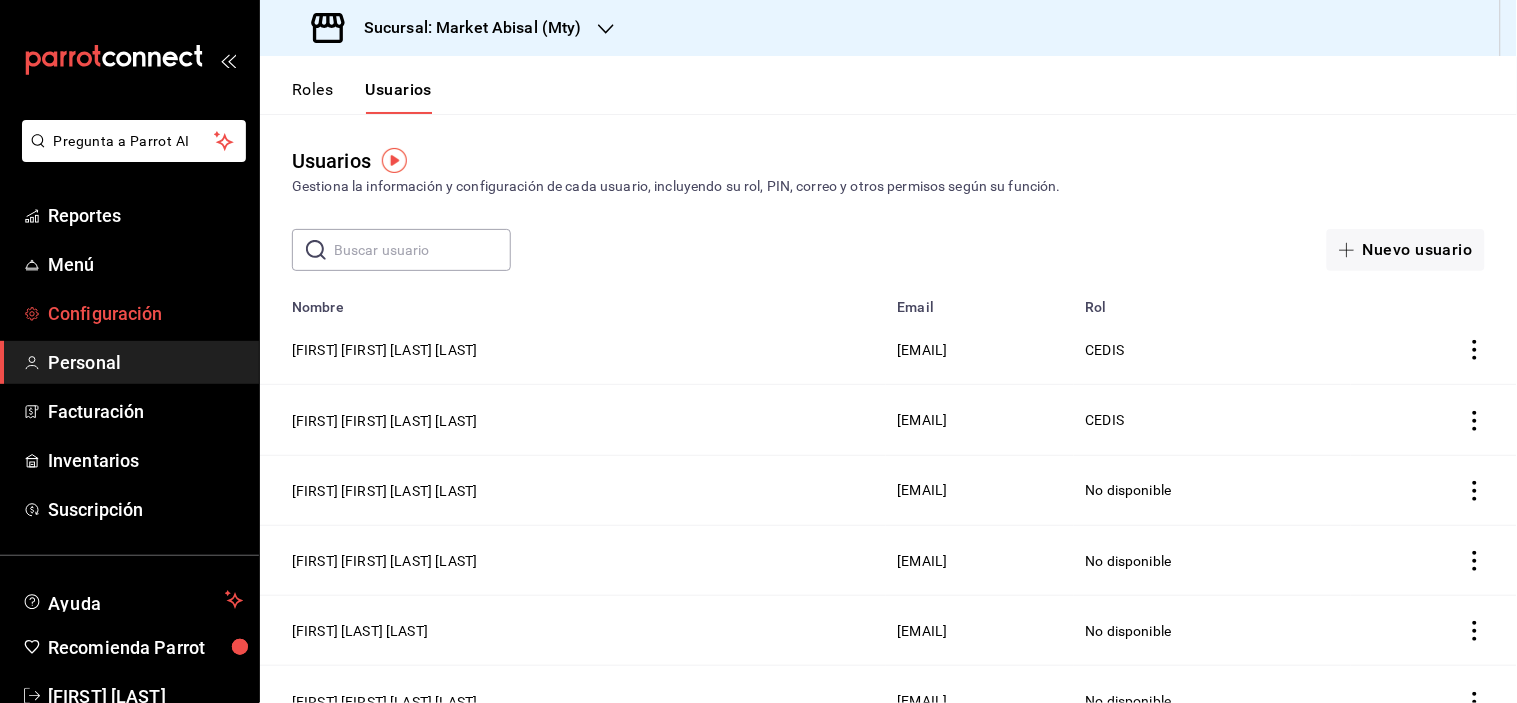 click on "Configuración" at bounding box center (145, 313) 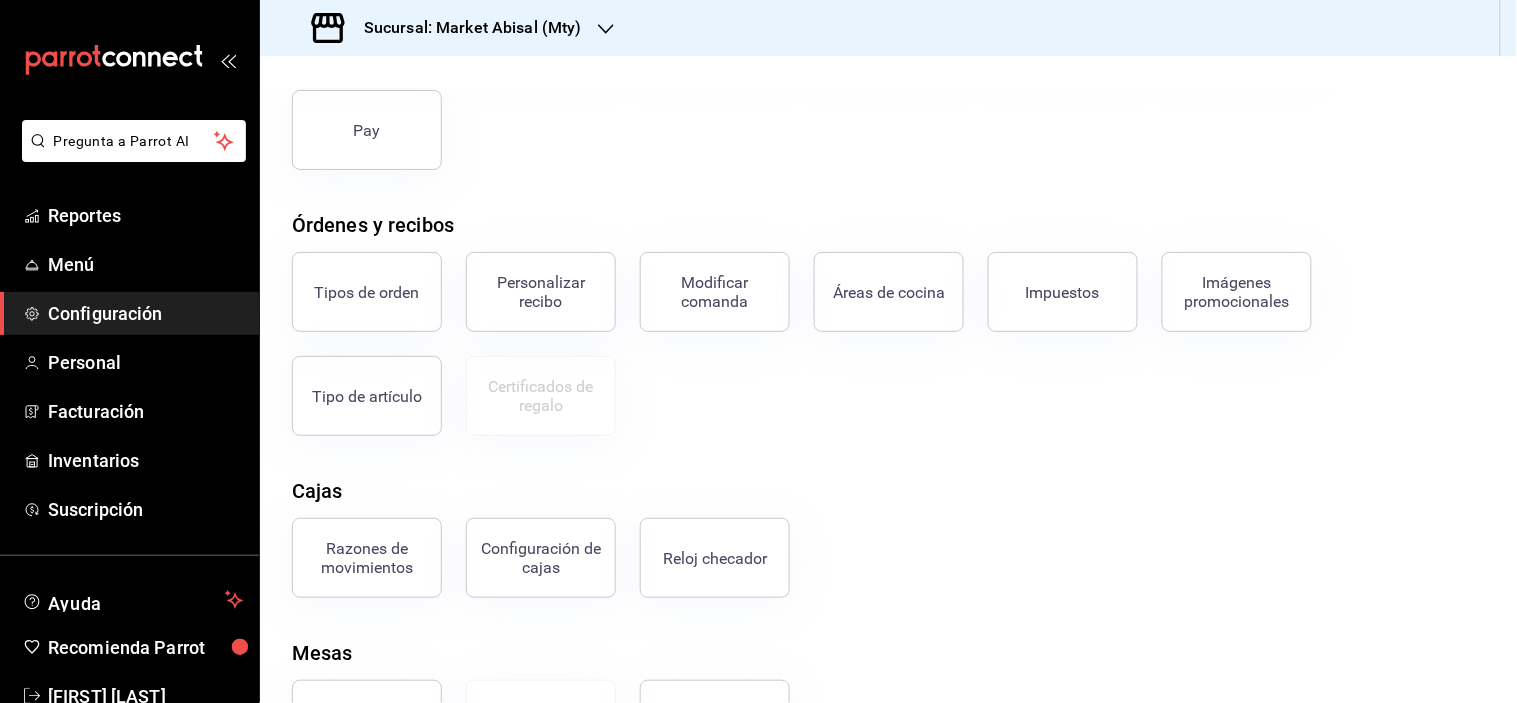 scroll, scrollTop: 310, scrollLeft: 0, axis: vertical 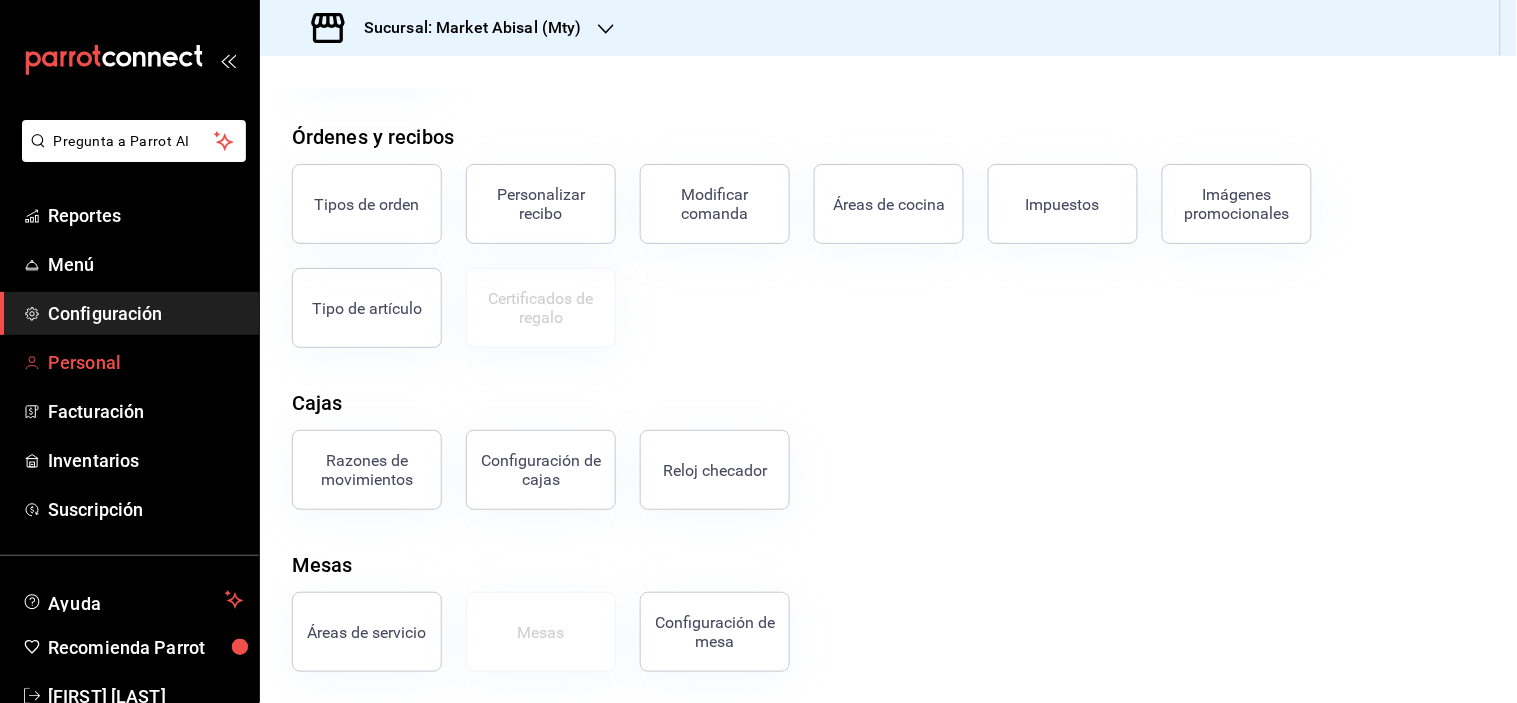 click on "Personal" at bounding box center (145, 362) 